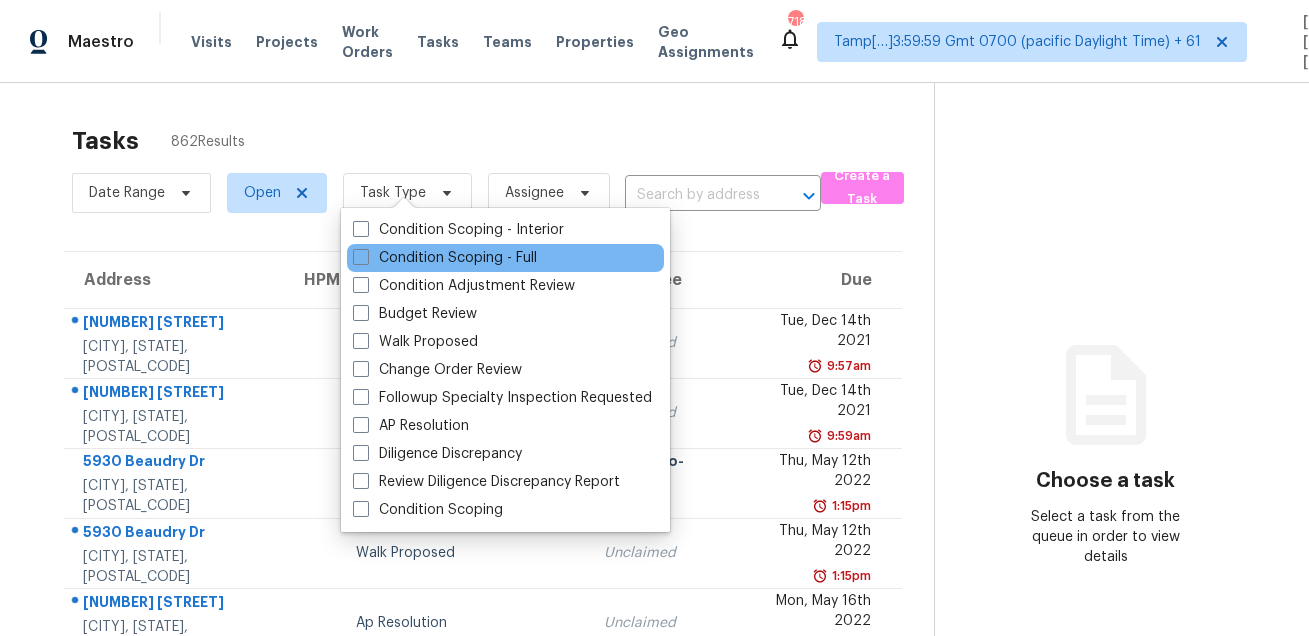 scroll, scrollTop: 0, scrollLeft: 0, axis: both 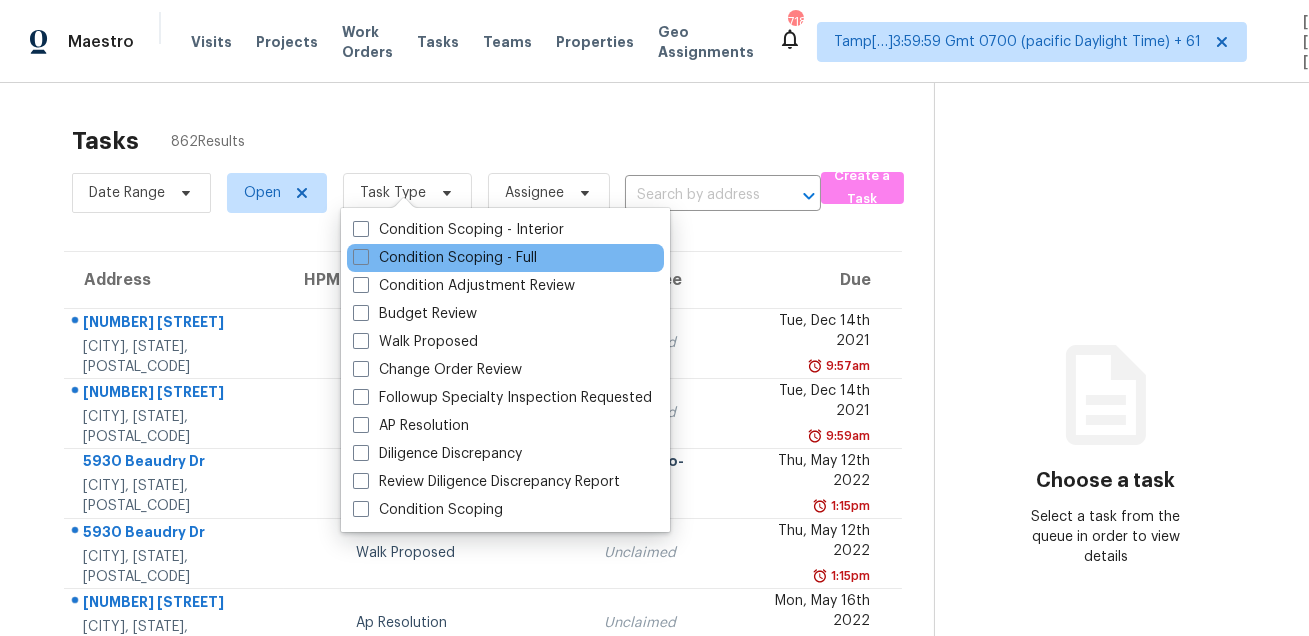 click on "Condition Scoping - Full" at bounding box center (505, 258) 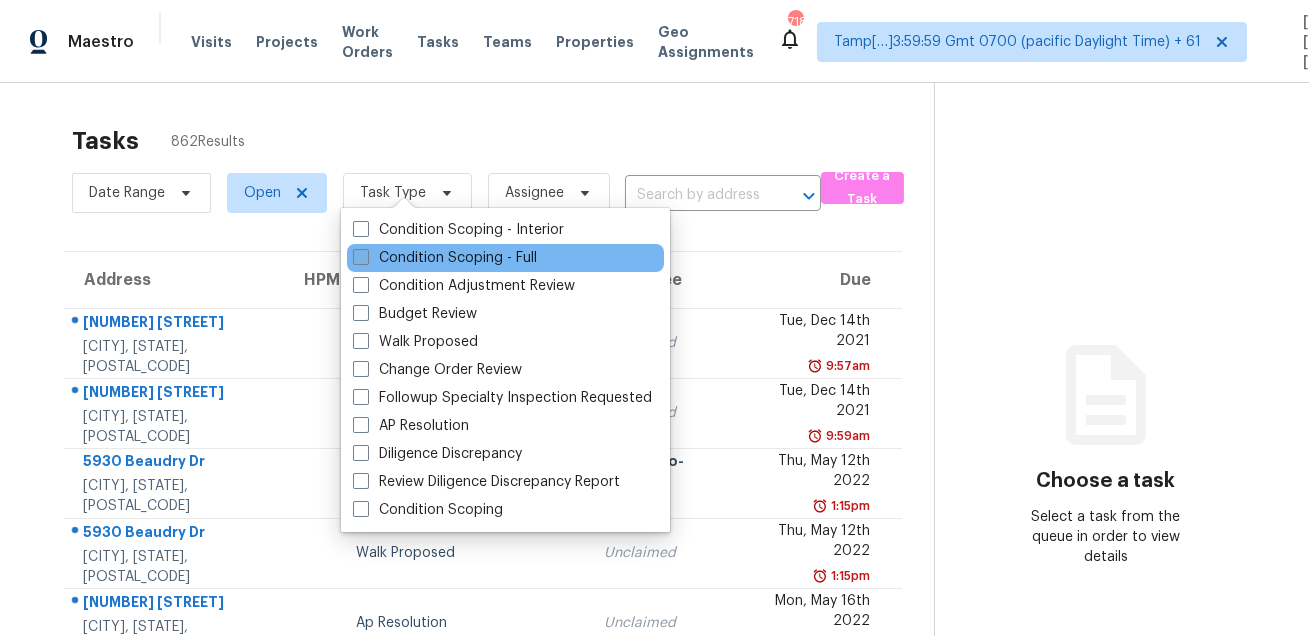 click on "Condition Scoping - Full" at bounding box center (445, 258) 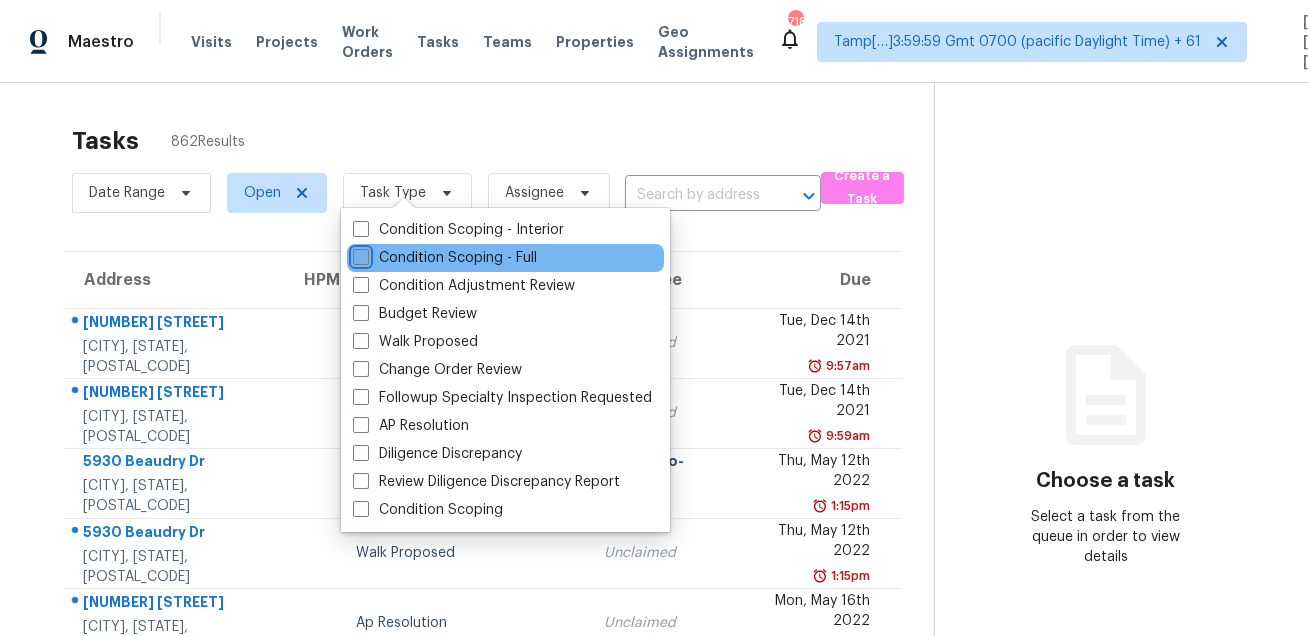 click on "Condition Scoping - Full" at bounding box center (359, 254) 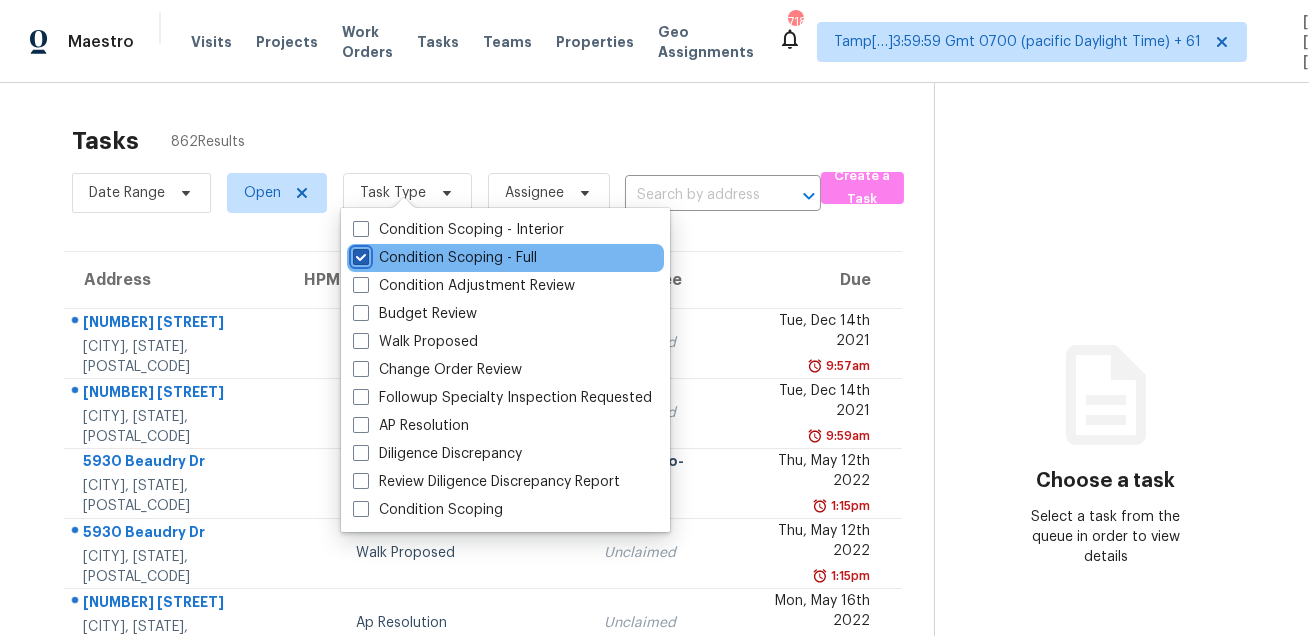 checkbox on "true" 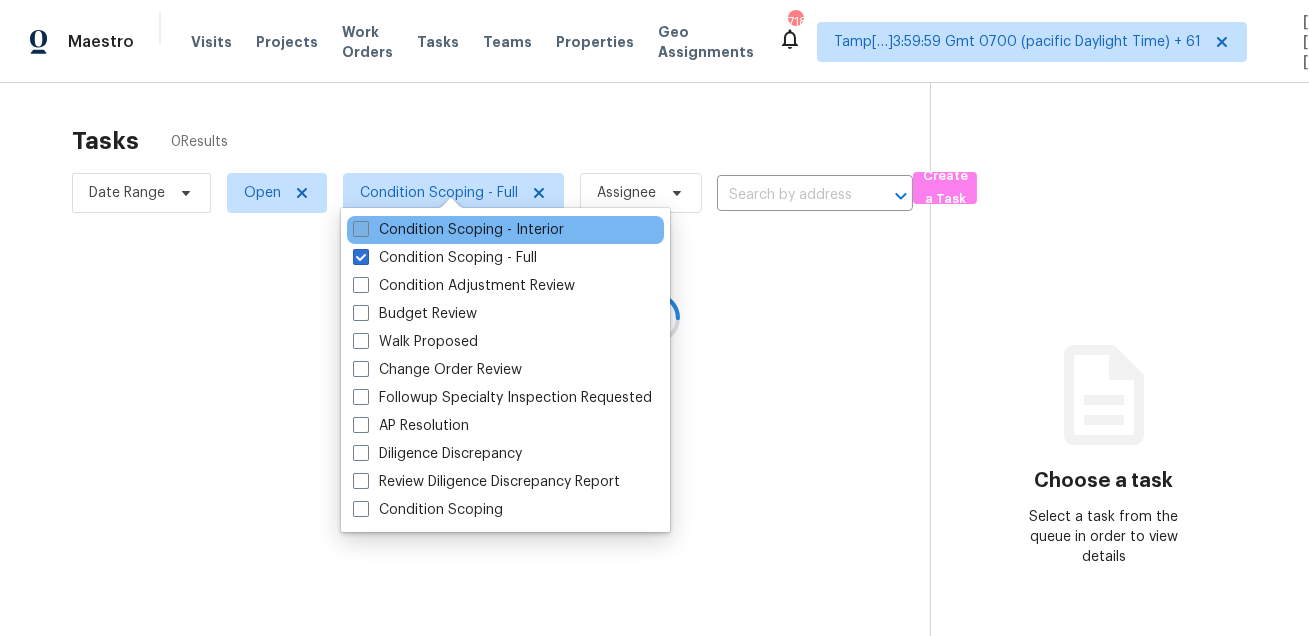 click on "Condition Scoping - Interior" at bounding box center [458, 230] 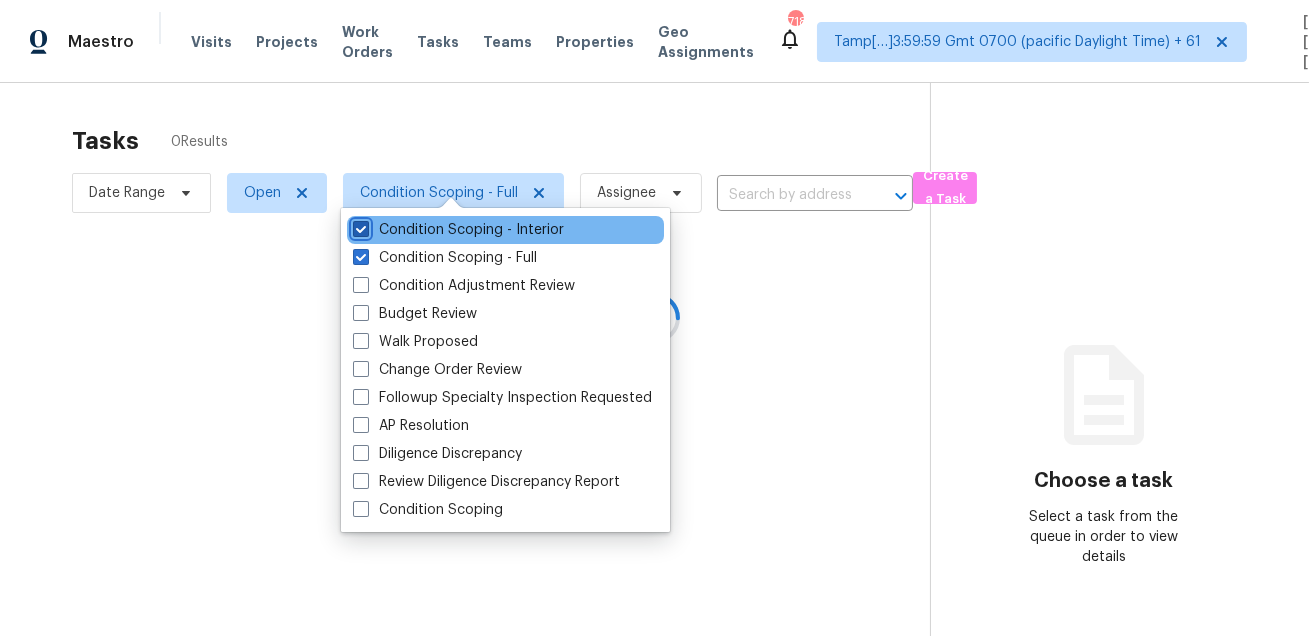checkbox on "true" 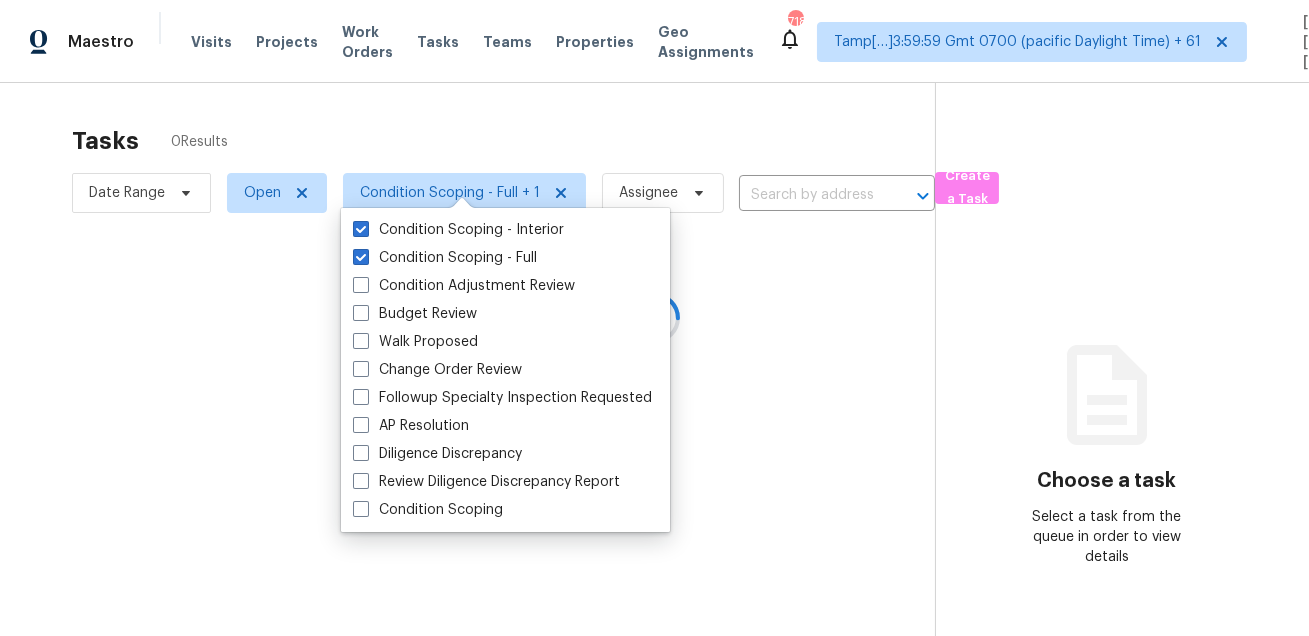 click at bounding box center (654, 318) 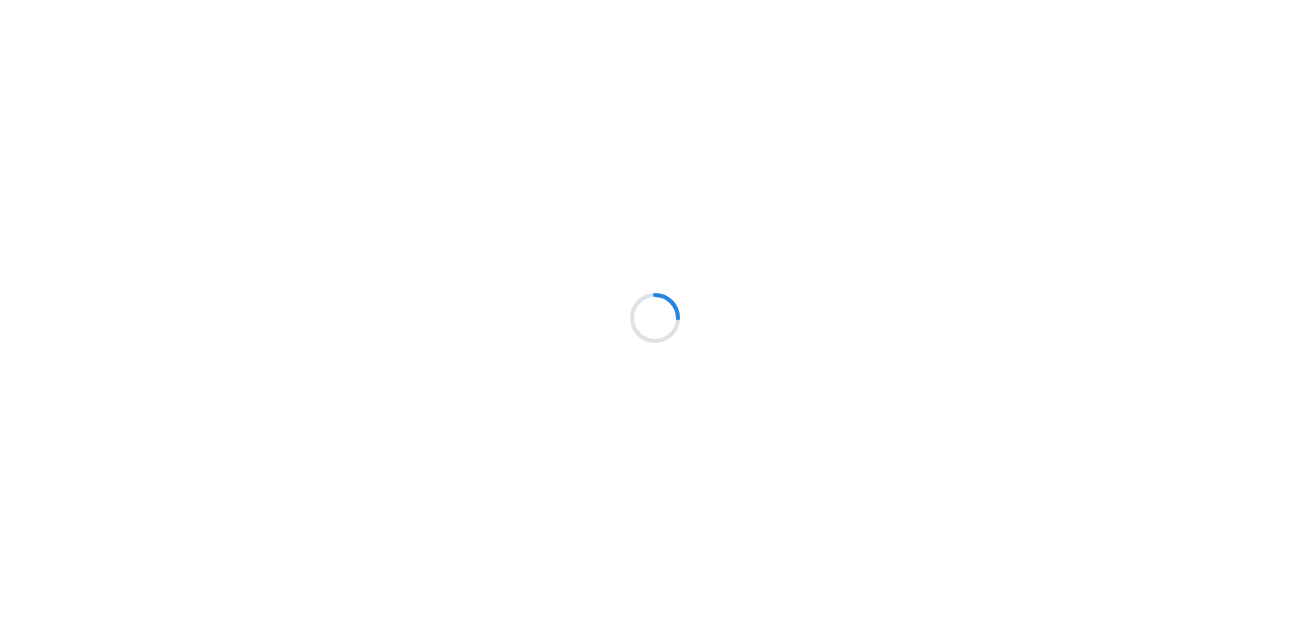 scroll, scrollTop: 0, scrollLeft: 0, axis: both 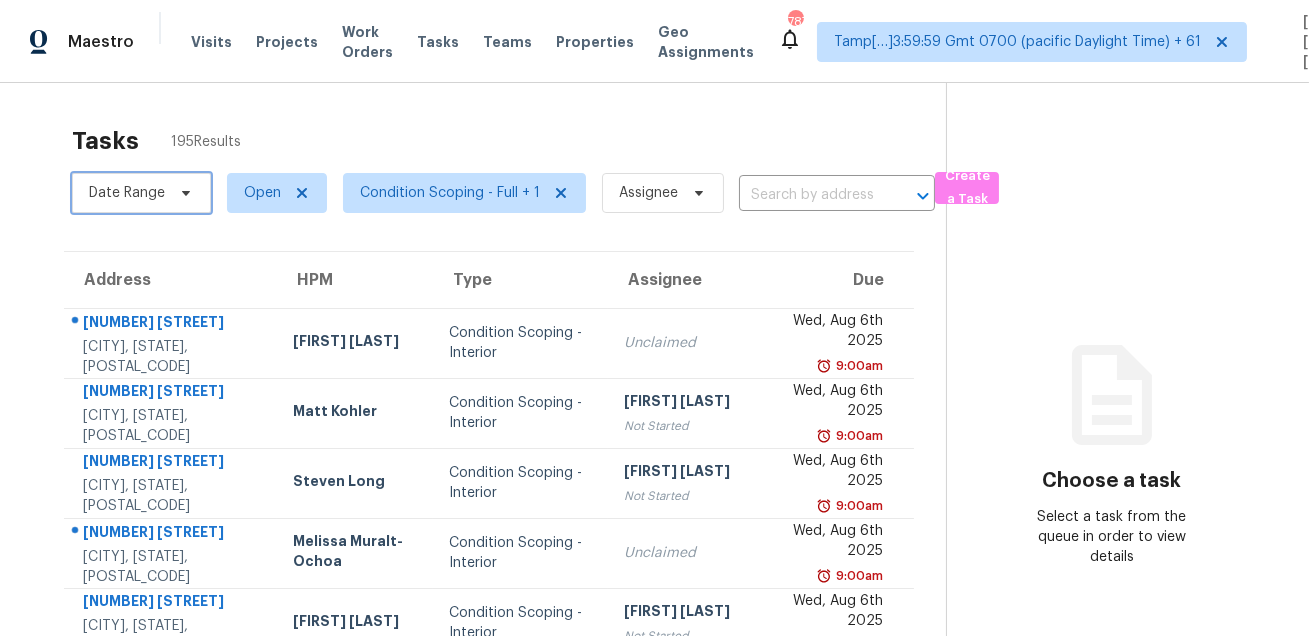 click on "Date Range" at bounding box center [141, 193] 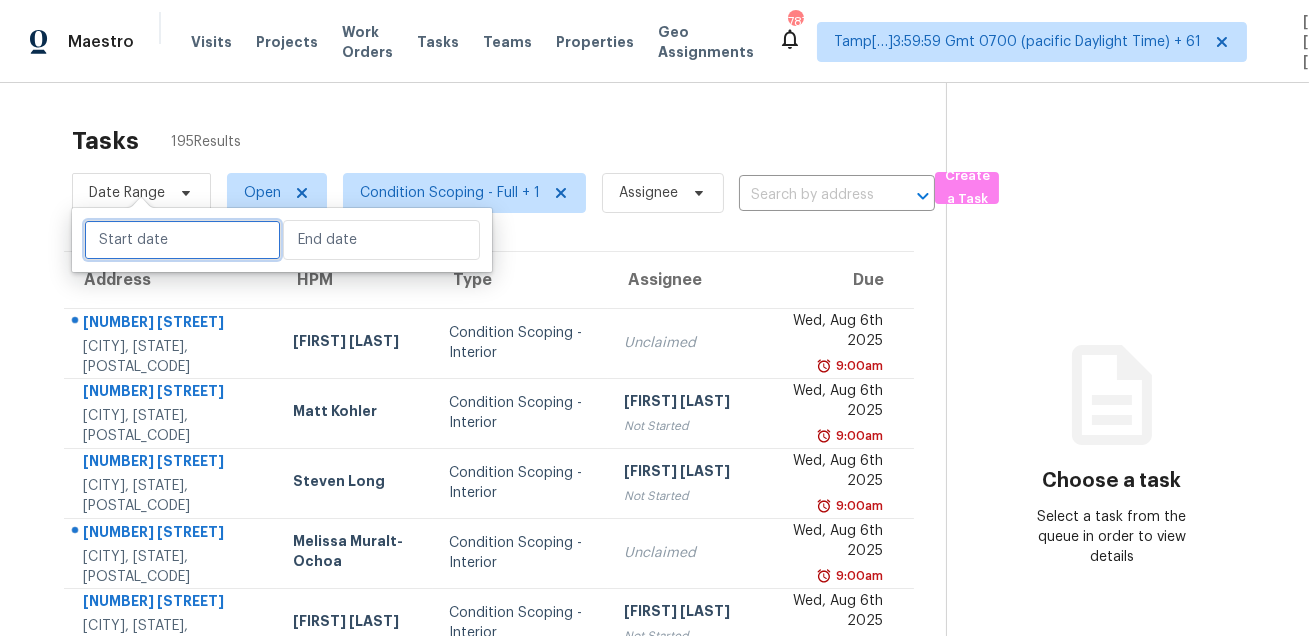 click at bounding box center [182, 240] 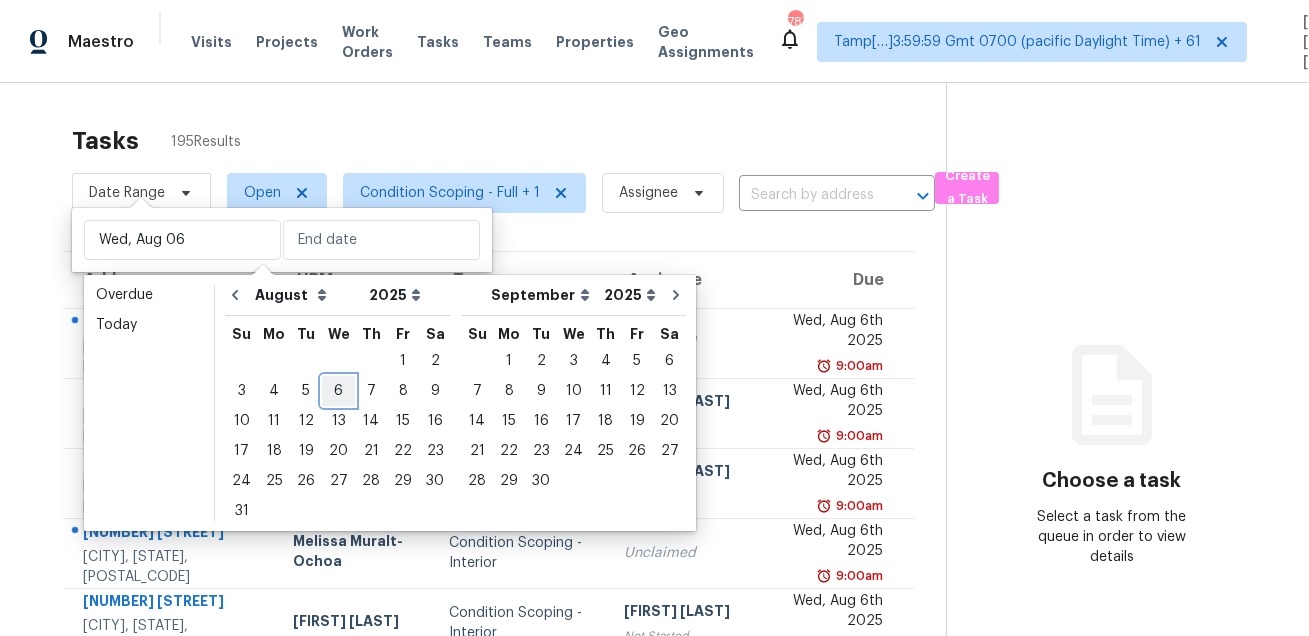 click on "6" at bounding box center [338, 391] 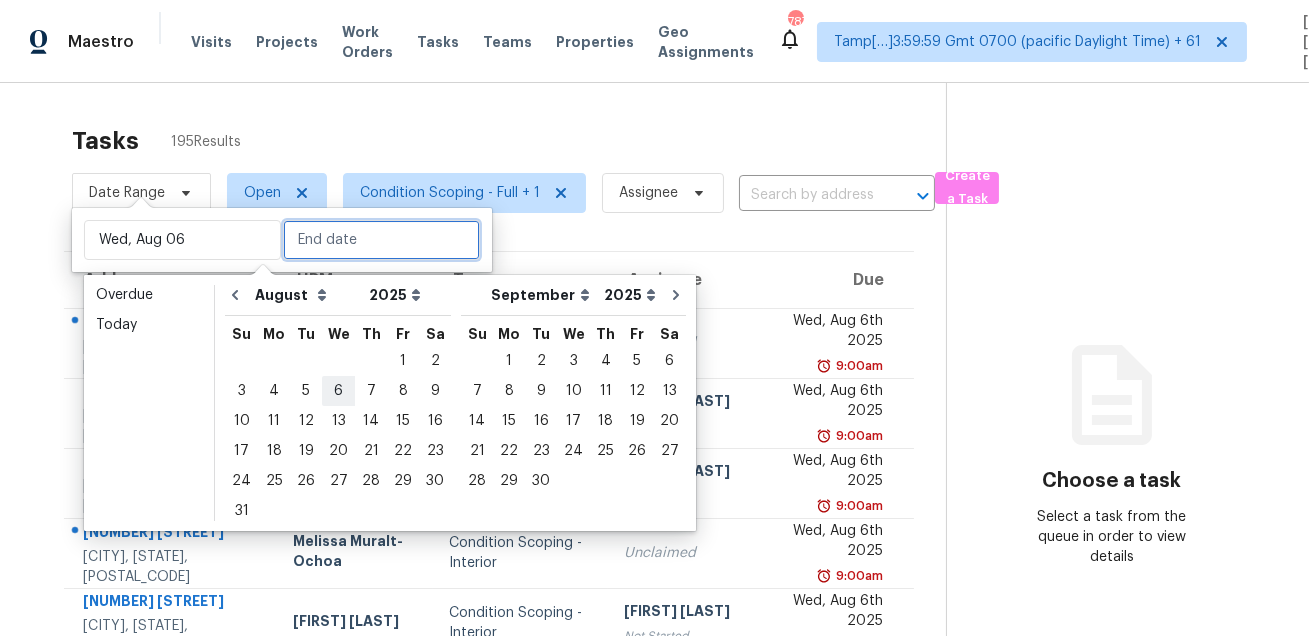 type on "Wed, Aug 06" 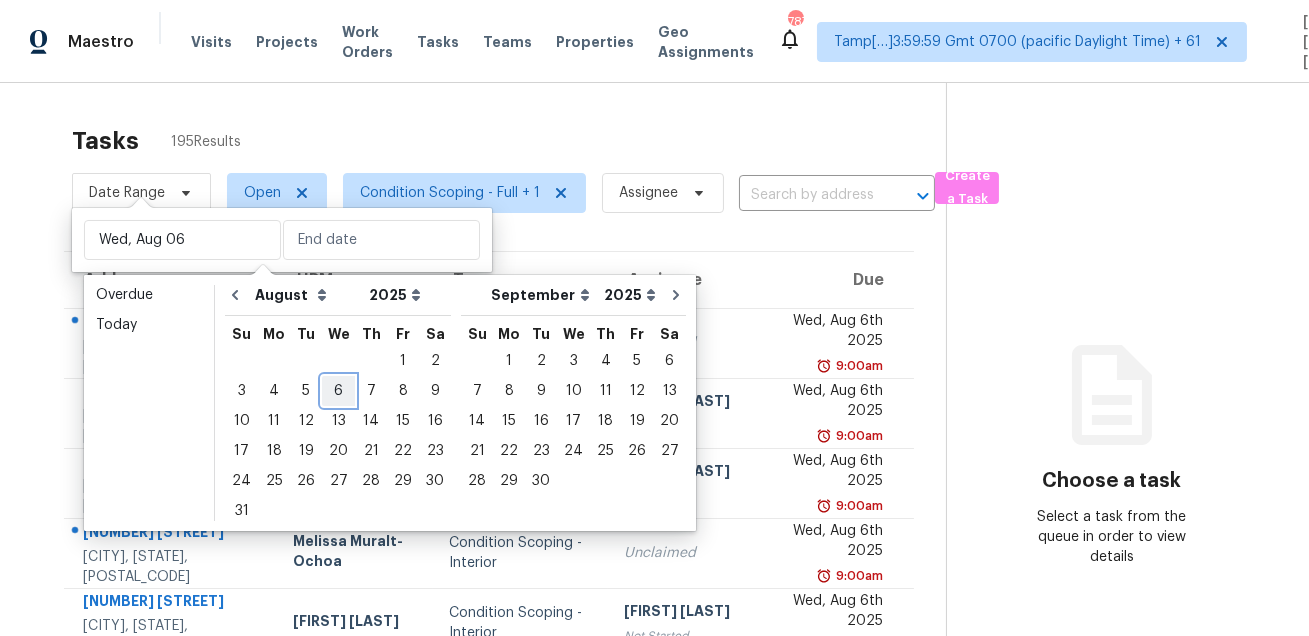 click on "6" at bounding box center (338, 391) 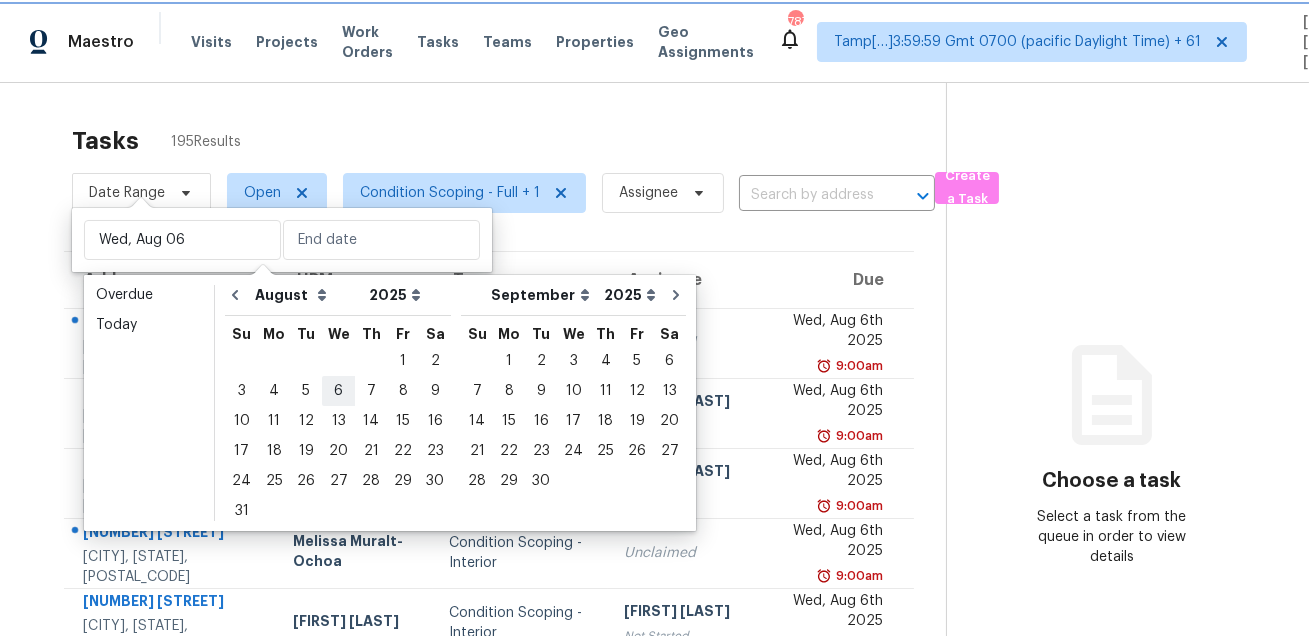 type on "Wed, Aug 06" 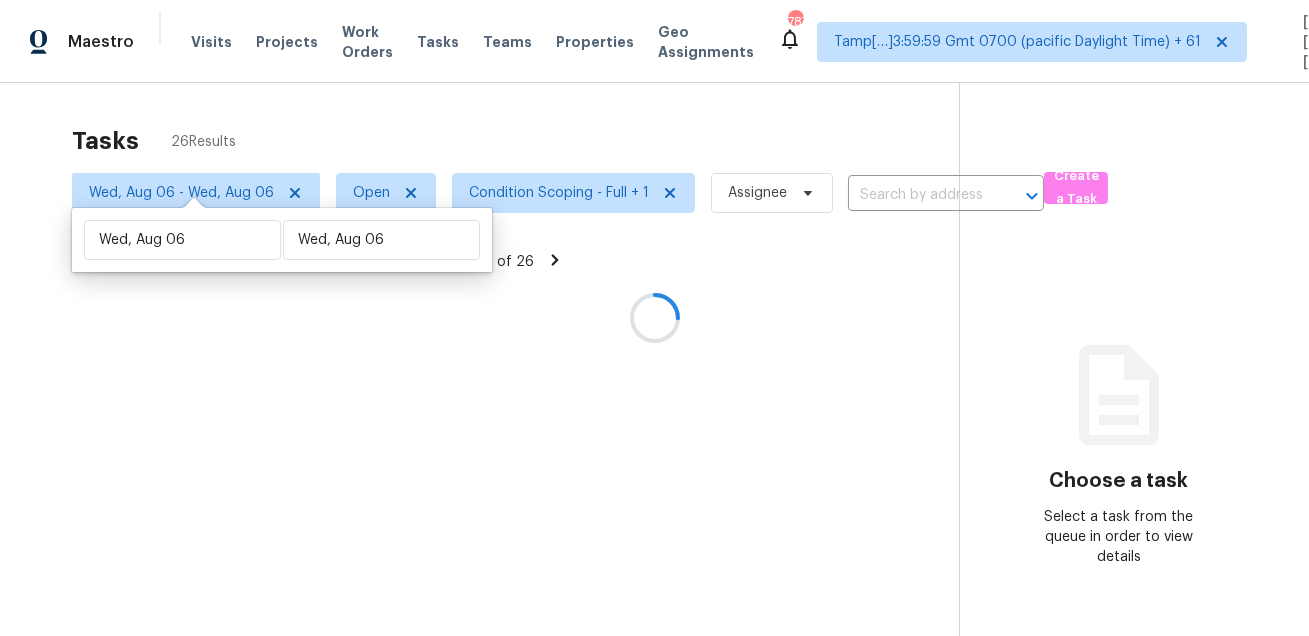 click on "Tasks 26  Results" at bounding box center [515, 141] 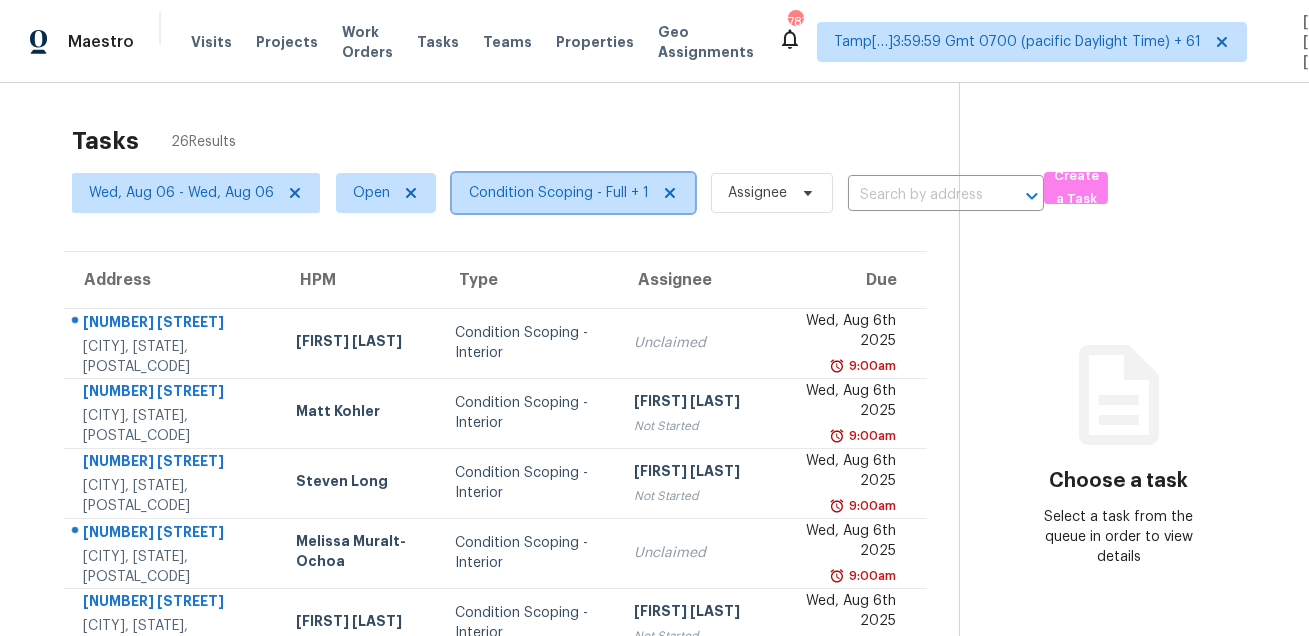 click on "Condition Scoping - Full + 1" at bounding box center (559, 193) 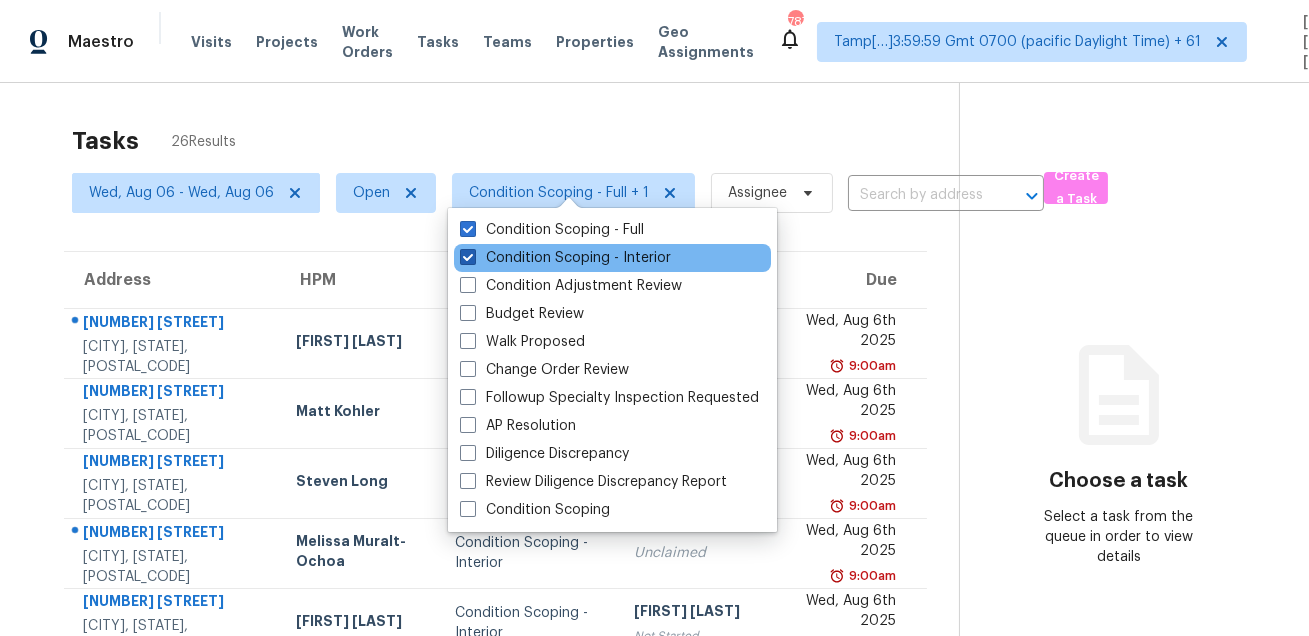 click on "Condition Scoping - Interior" at bounding box center [565, 258] 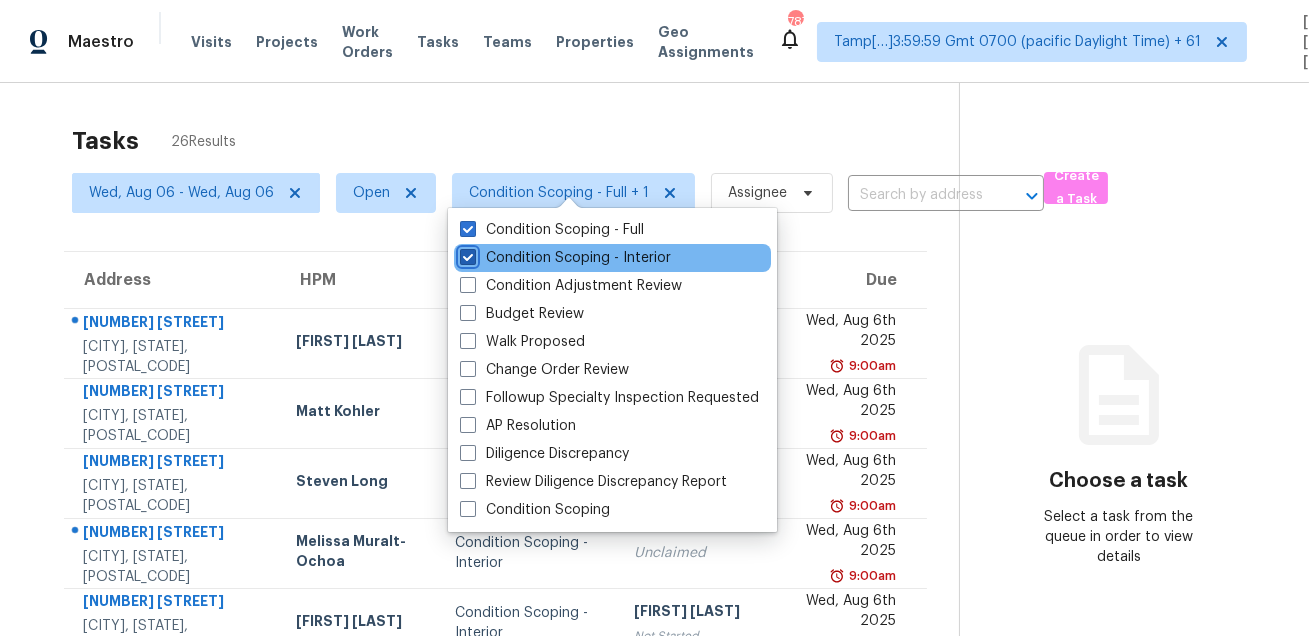 click on "Condition Scoping - Interior" at bounding box center [466, 254] 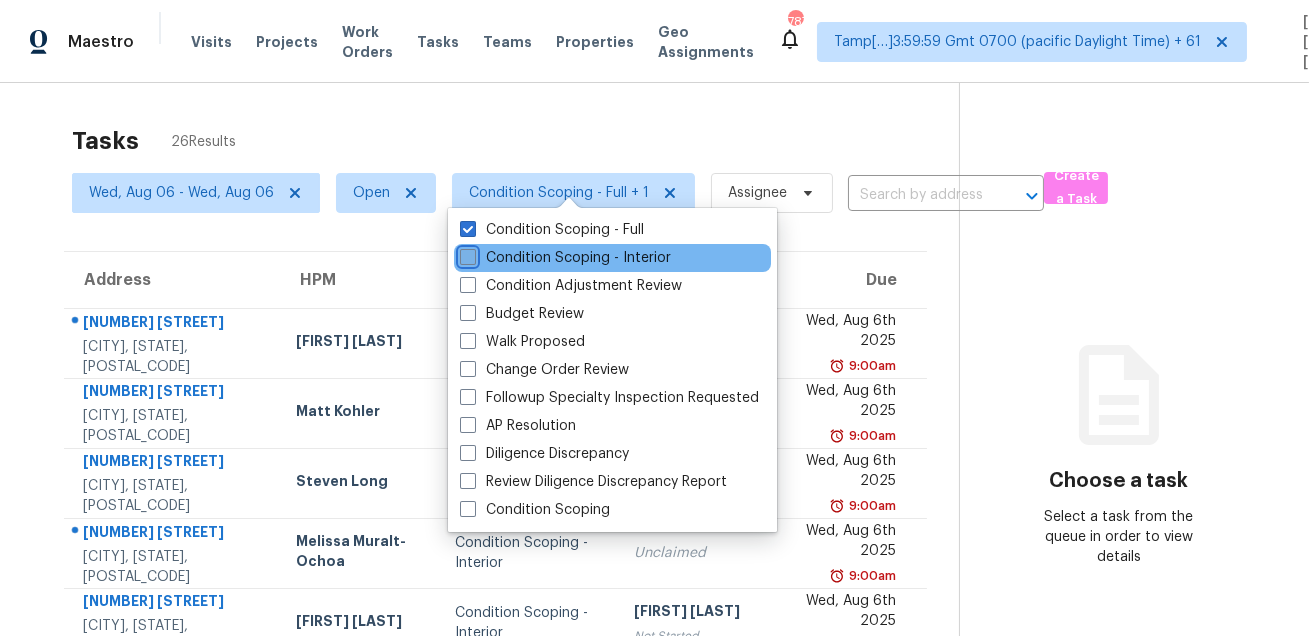 checkbox on "false" 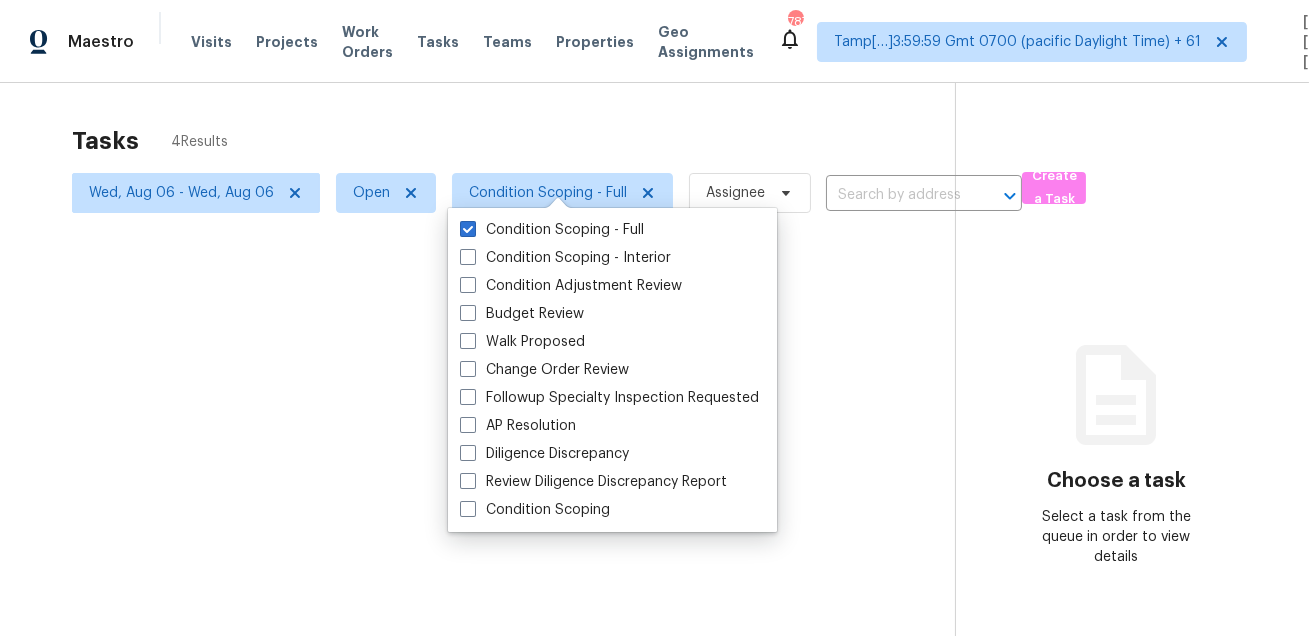 click at bounding box center [654, 318] 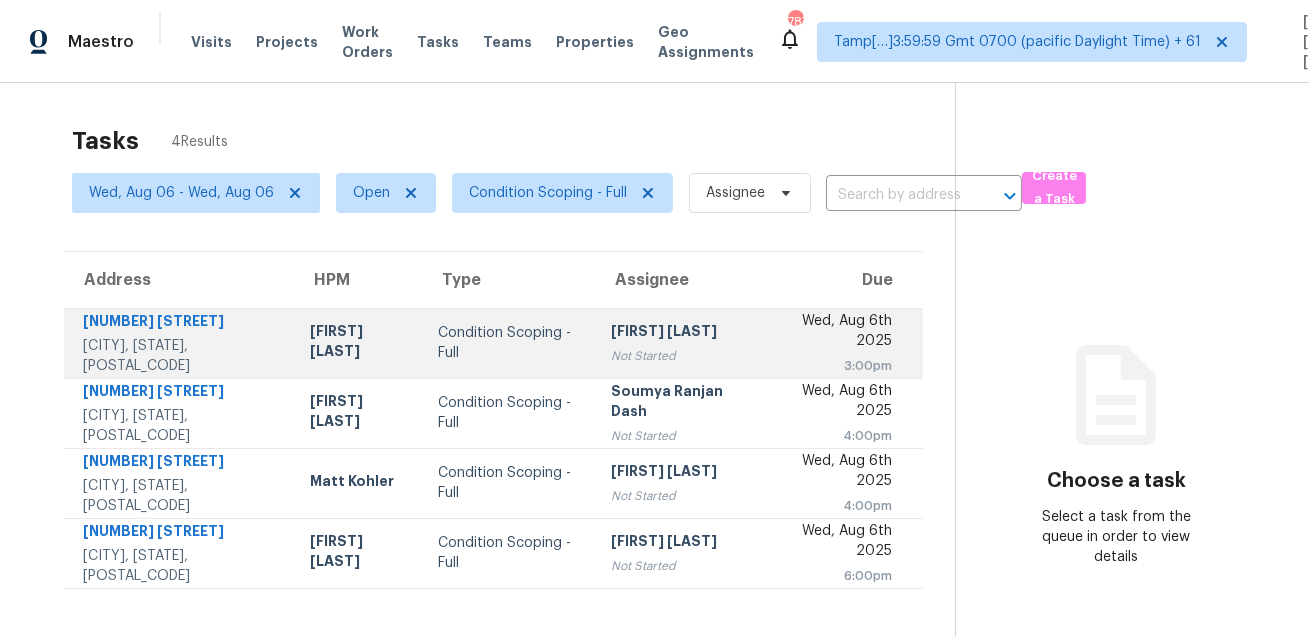 click on "Condition Scoping - Full" at bounding box center (508, 343) 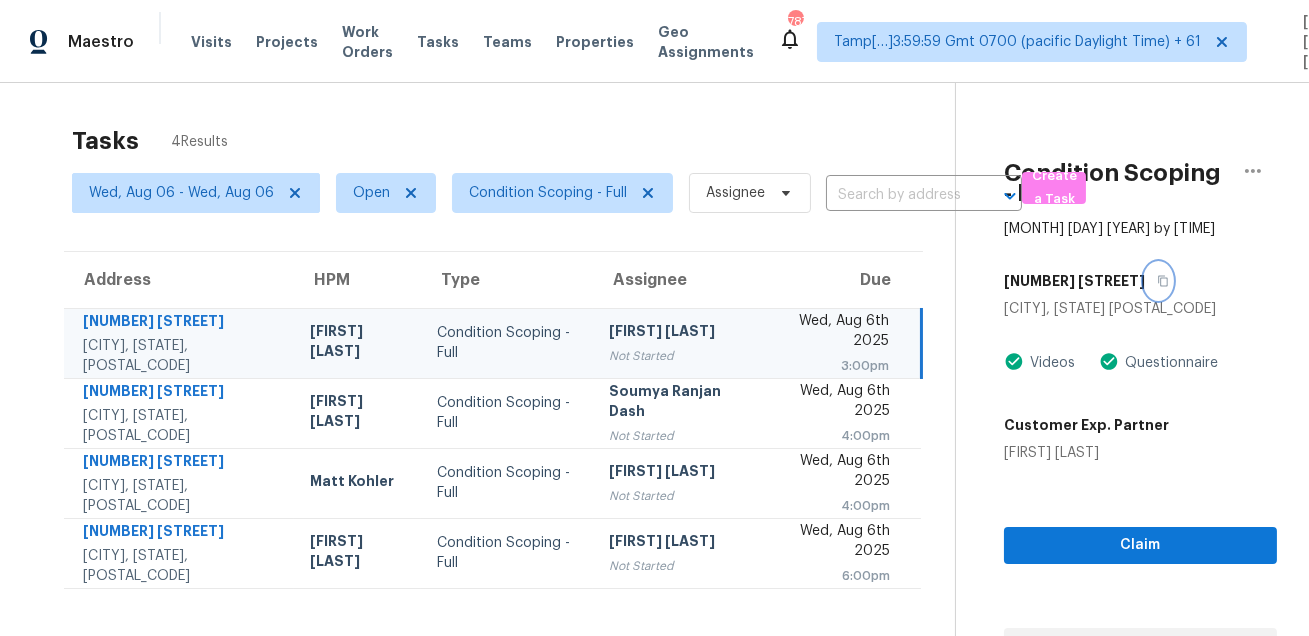 click at bounding box center [1158, 281] 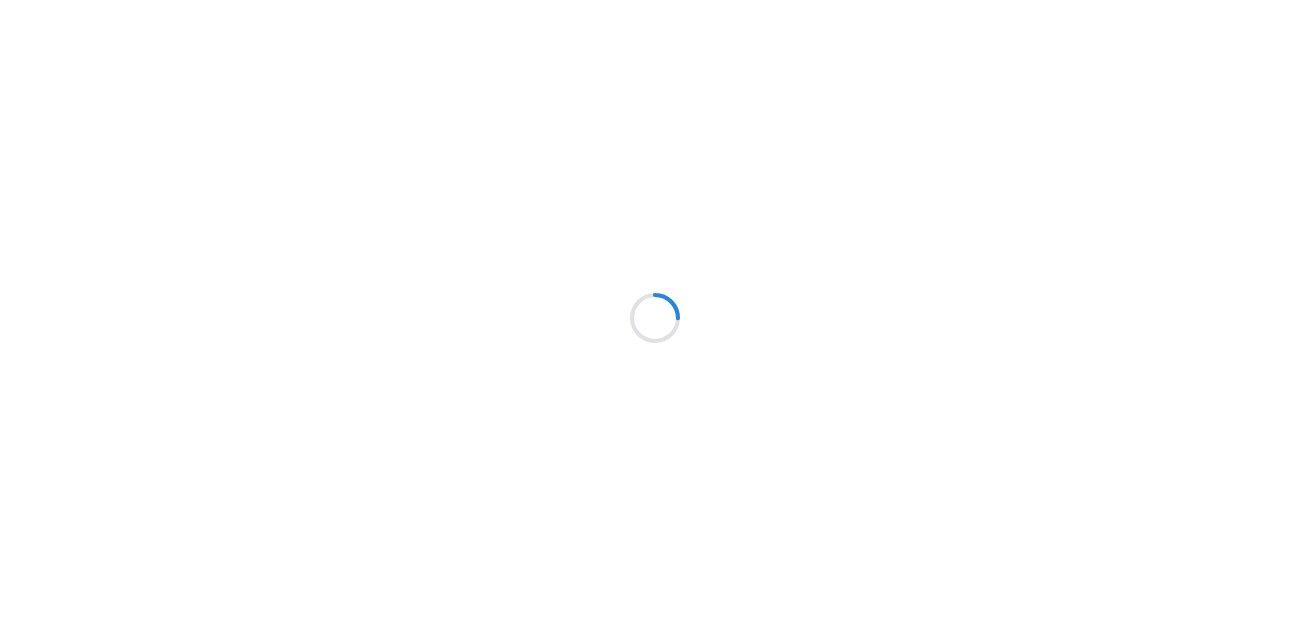 scroll, scrollTop: 0, scrollLeft: 0, axis: both 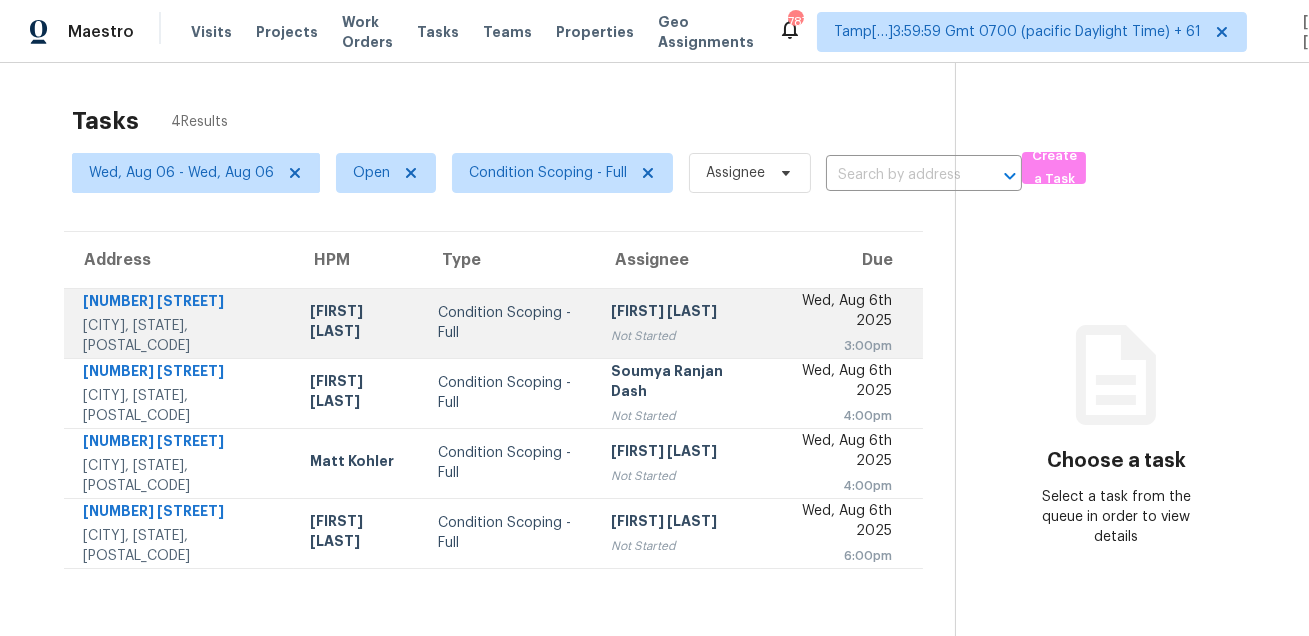 click on "Condition Scoping - Full" at bounding box center [508, 323] 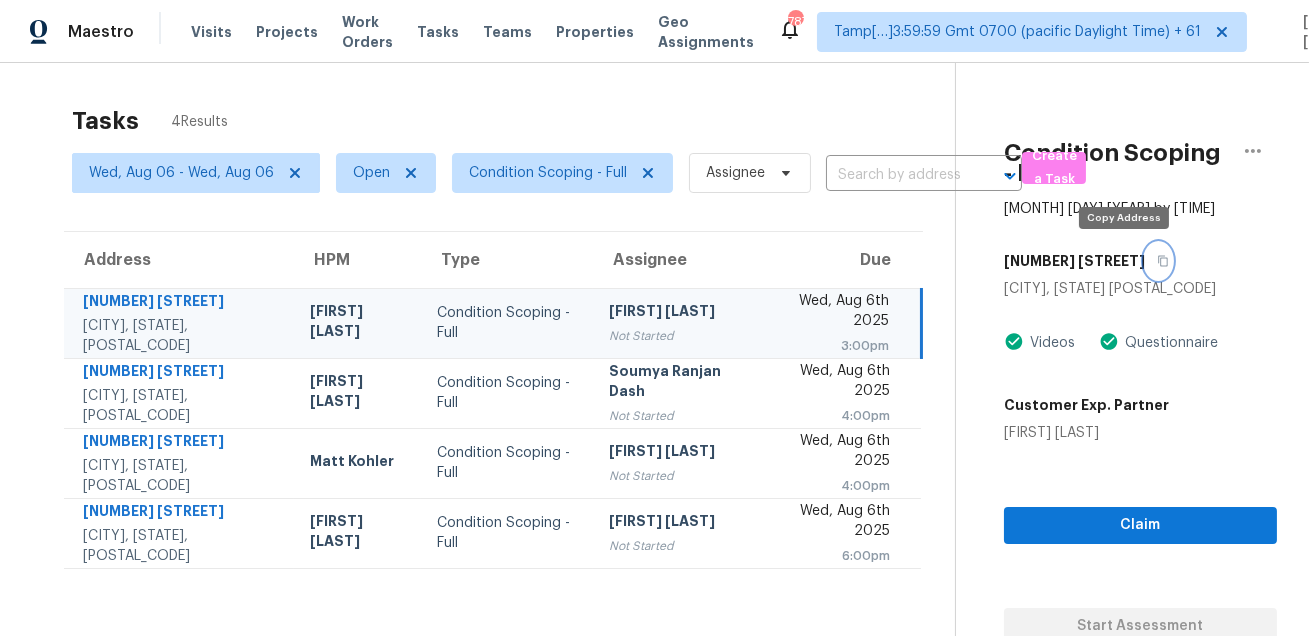 click 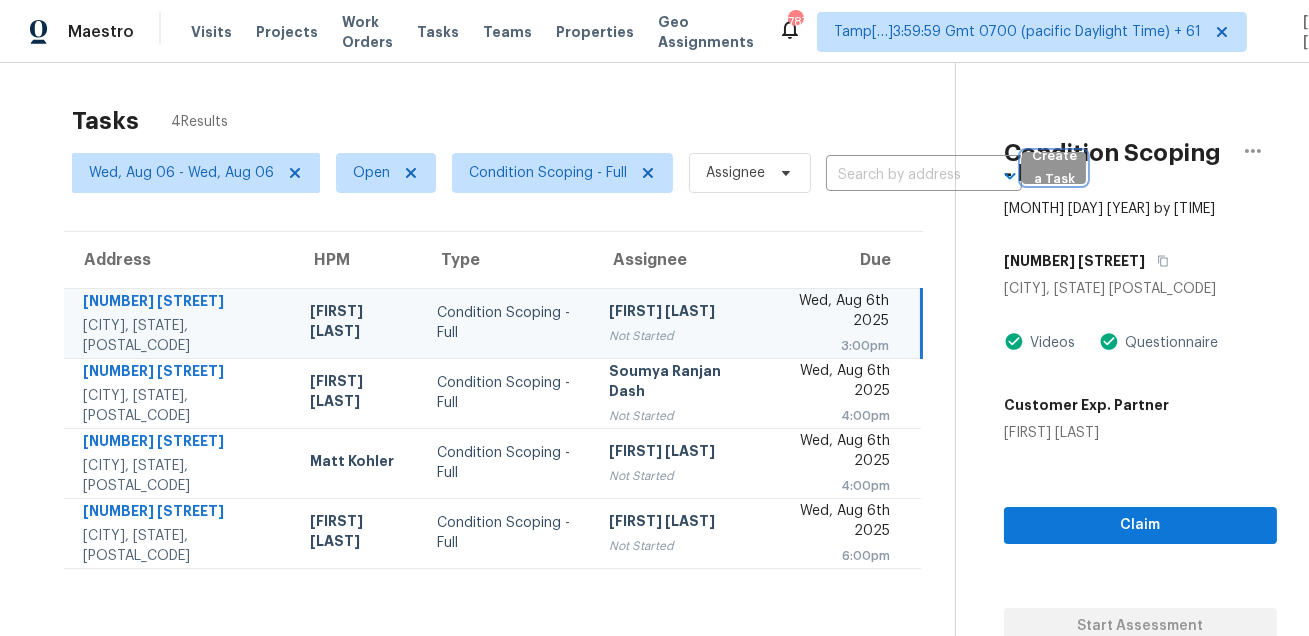 click on "Create a Task" at bounding box center (1054, 168) 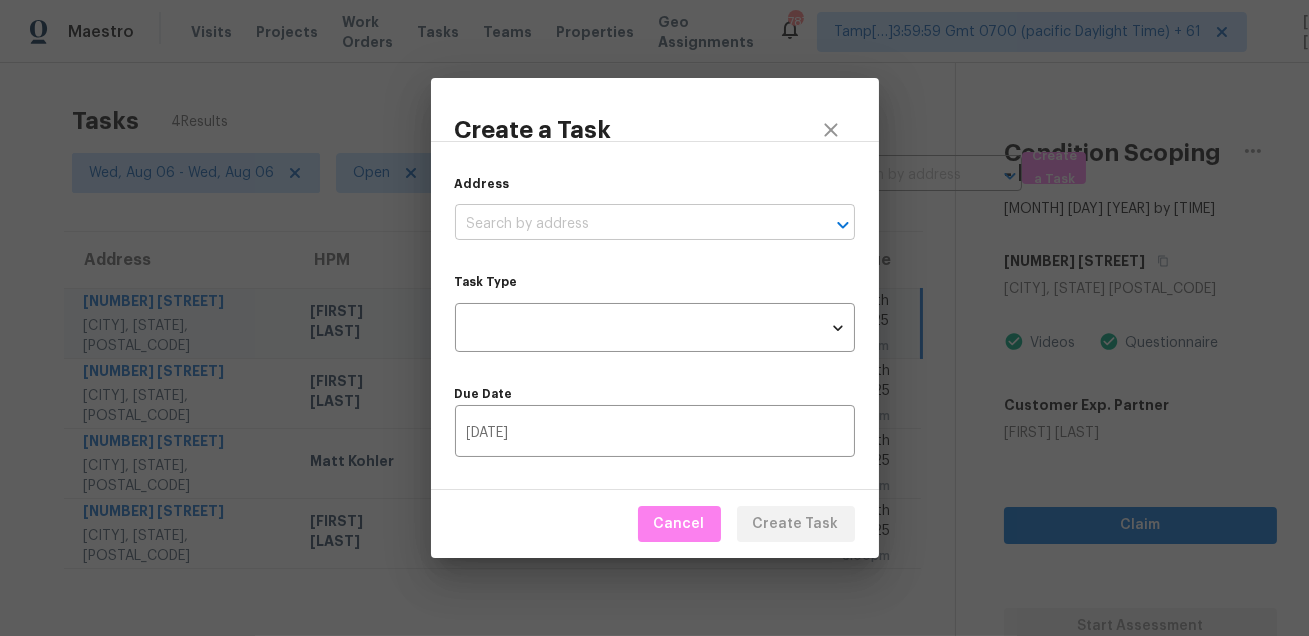 click at bounding box center (627, 224) 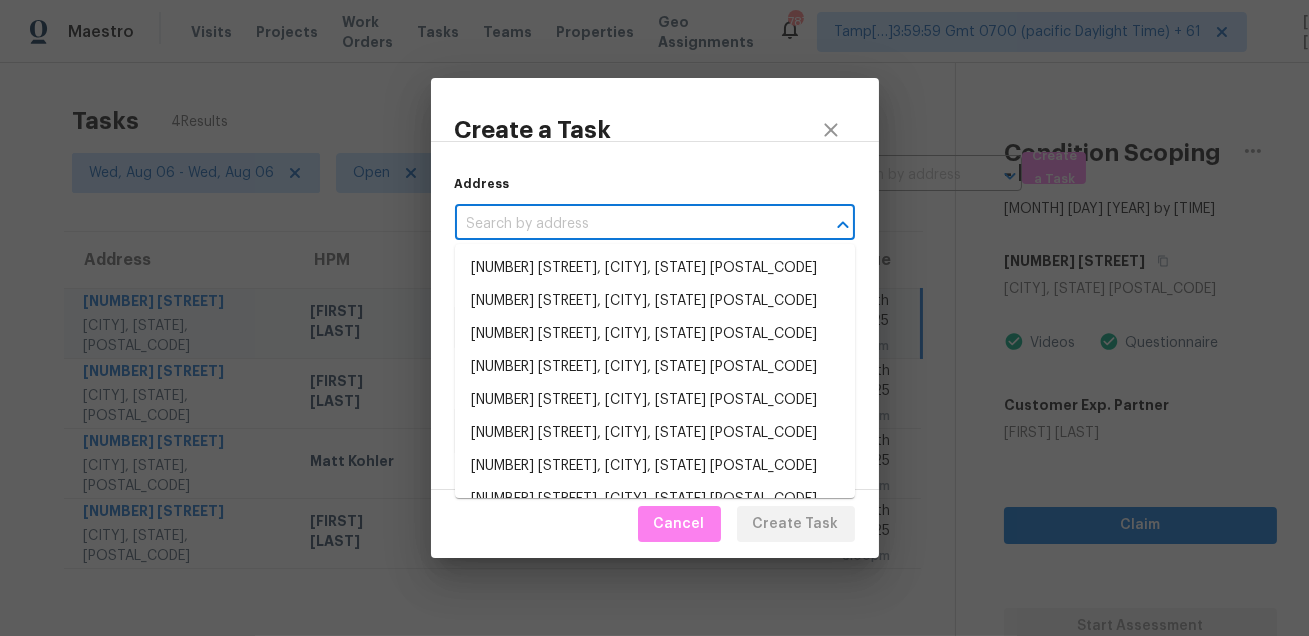 paste on "[NUMBER] [STREET], [CITY], [STATE] [POSTAL_CODE]" 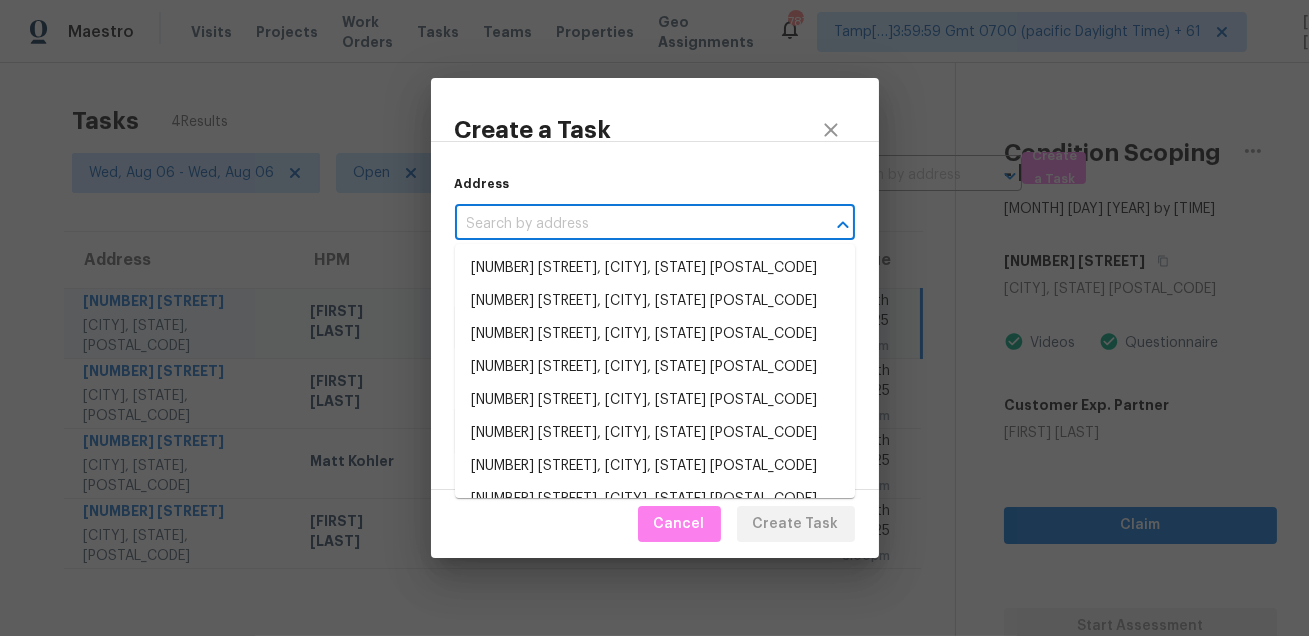 type on "[NUMBER] [STREET], [CITY], [STATE] [POSTAL_CODE]" 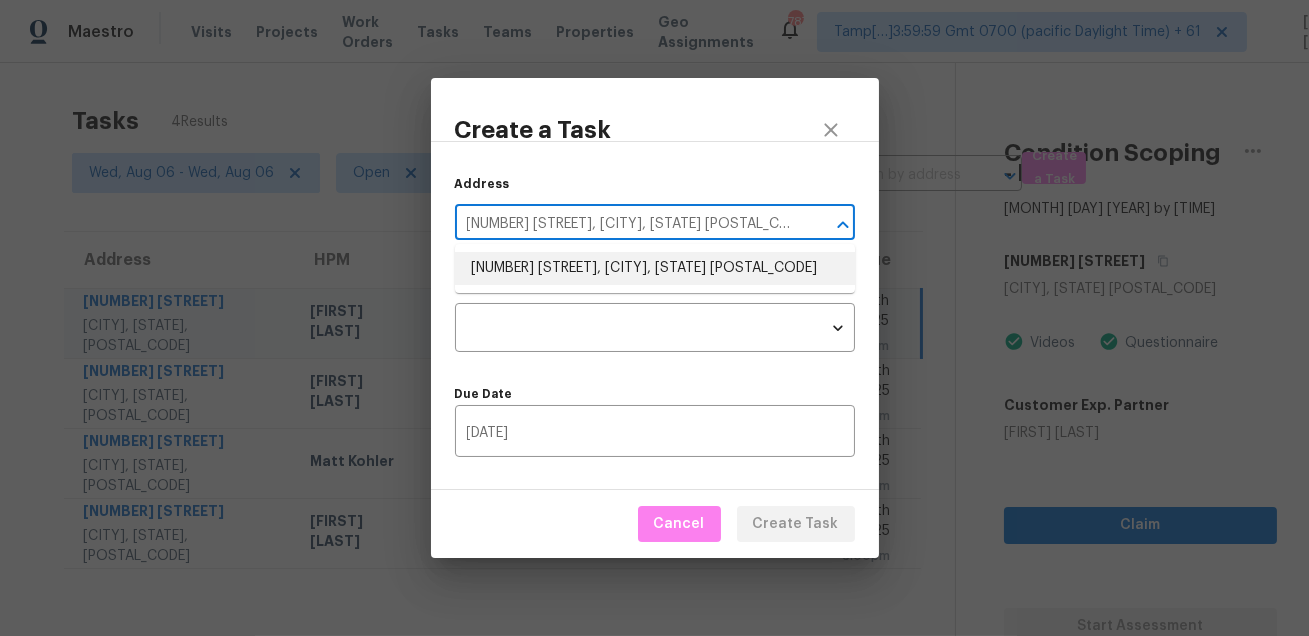 click on "[NUMBER] [STREET], [CITY], [STATE] [POSTAL_CODE]" at bounding box center [655, 268] 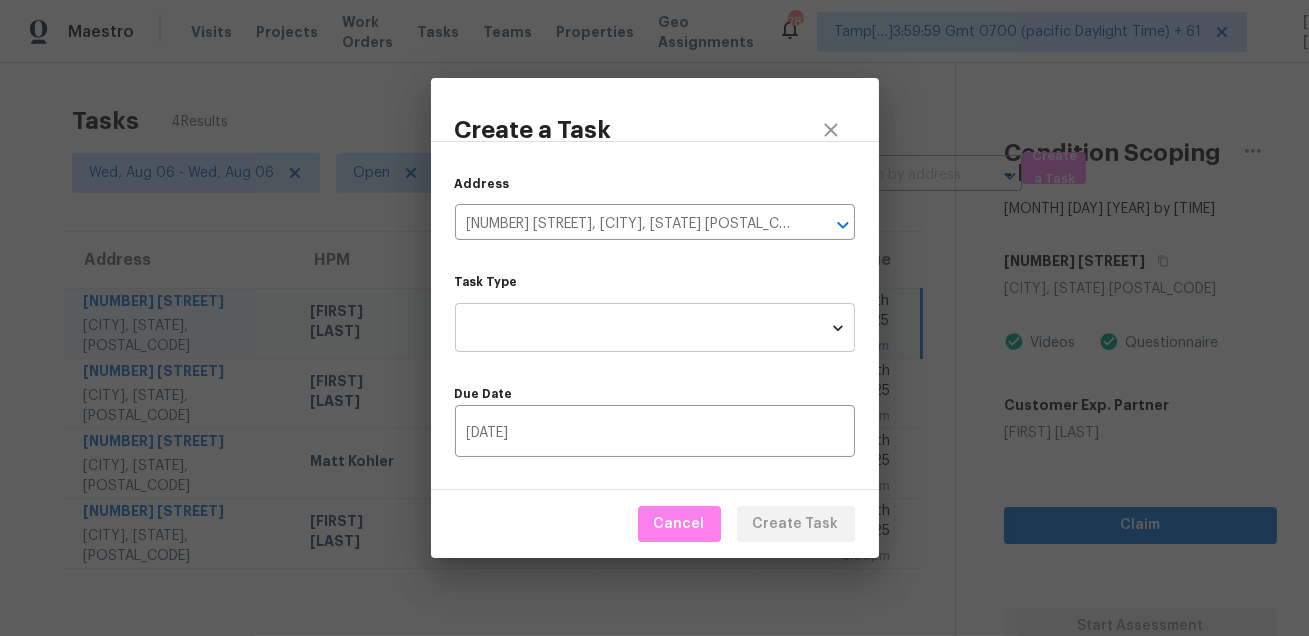 click on "Maestro Visits Projects Work Orders Tasks Teams Properties Geo Assignments [NUMBER] [CITY] […] [TIME] [TIMEZONE] + [NUMBER] [FIRST] [LAST] Tasks [NUMBER] Results [DAY], [MONTH] [DAY] - [DAY], [MONTH] [DAY] Open Condition Scoping - Full Assignee ​ Create a Task Address [NUMBER] [STREET] [CITY], [STATE], [POSTAL_CODE] [FIRST] [LAST] Condition Scoping - Full [FIRST] [LAST] Not Started [DAY], [MONTH] [DAY] [YEAR] [TIME] [NUMBER] [STREET] [CITY], [STATE], [POSTAL_CODE] [FIRST] [LAST] Condition Scoping - Full [FIRST] [LAST] Not Started [DAY], [MONTH] [DAY] [YEAR] [TIME] [NUMBER] [STREET] [CITY], [STATE], [POSTAL_CODE] [FIRST] [LAST] Condition Scoping - Full [DAY], [MONTH] [DAY] [YEAR] by [TIME] [NUMBER] [STREET] [CITY], [STATE] [POSTAL_CODE] [FIRST] [LAST] Condition Scoping - Full [FIRST] [LAST] Not Started [DAY], [MONTH] [DAY] [YEAR] [TIME] Condition Scoping - Full [DAY], [MONTH] [DAY] [YEAR] by [TIME] [NUMBER] [STREET] [CITY], [STATE] [POSTAL_CODE] Videos Questionnaire Customer Exp. Partner [FIRST] [LAST] Claim Start Assessment
Create a Task Address ​ Task Type" at bounding box center (654, 318) 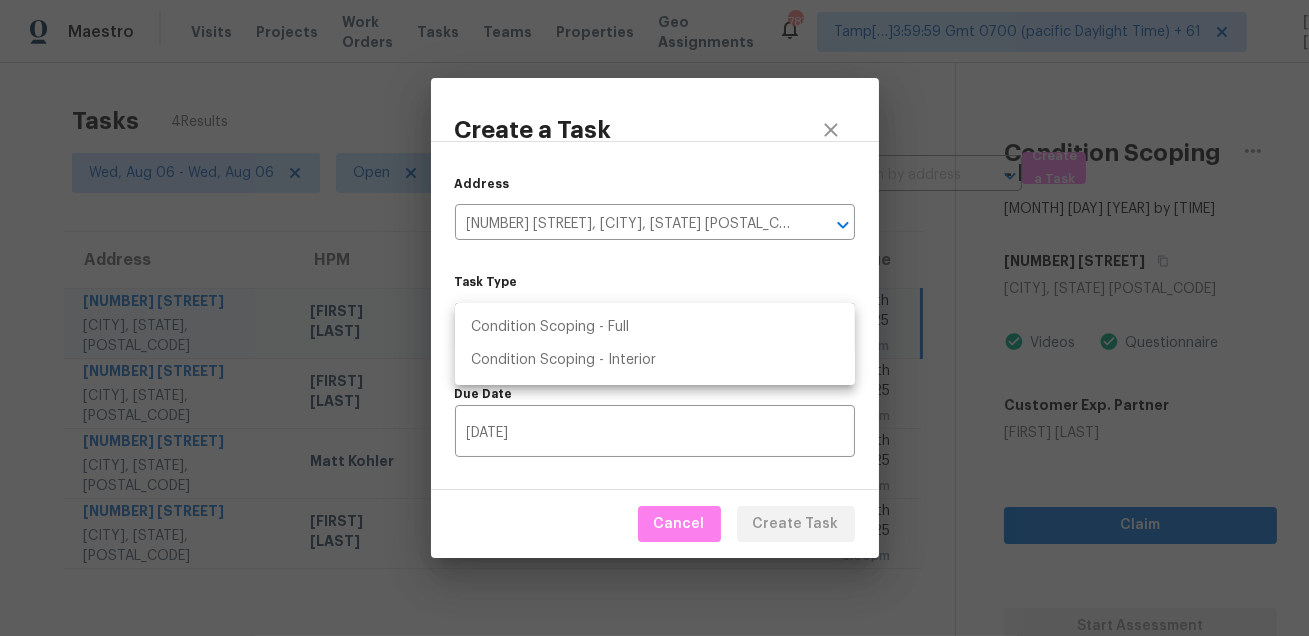 click on "Condition Scoping - Full" at bounding box center [655, 327] 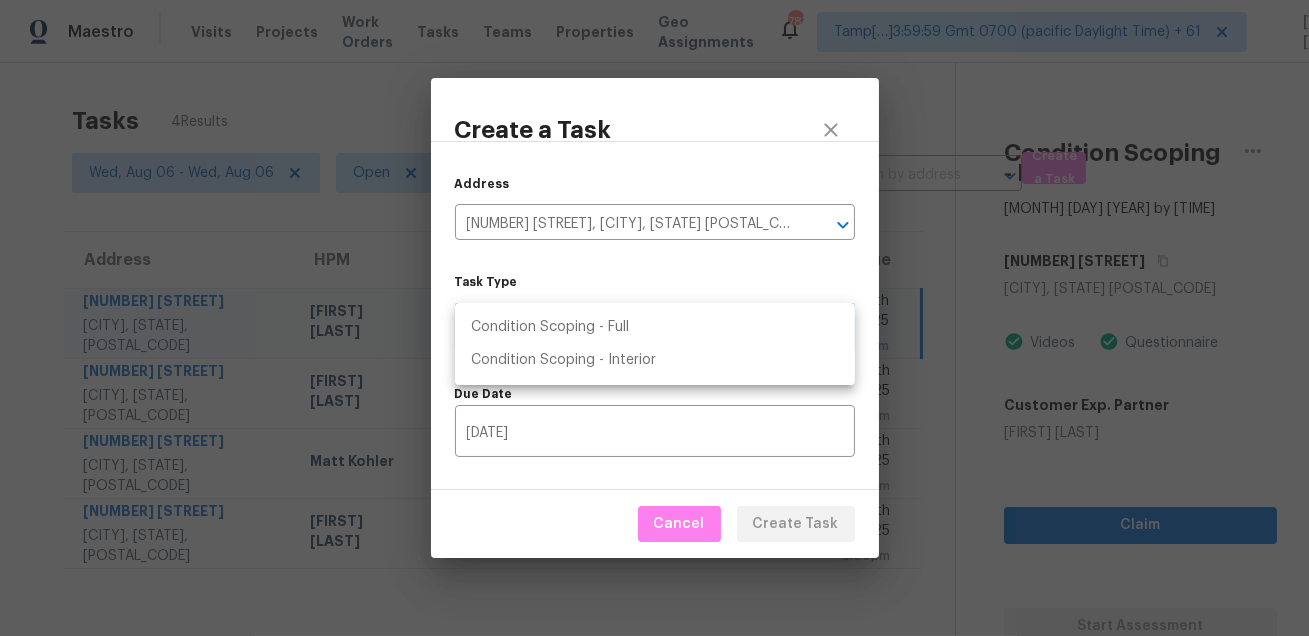 type on "virtual_full_assessment" 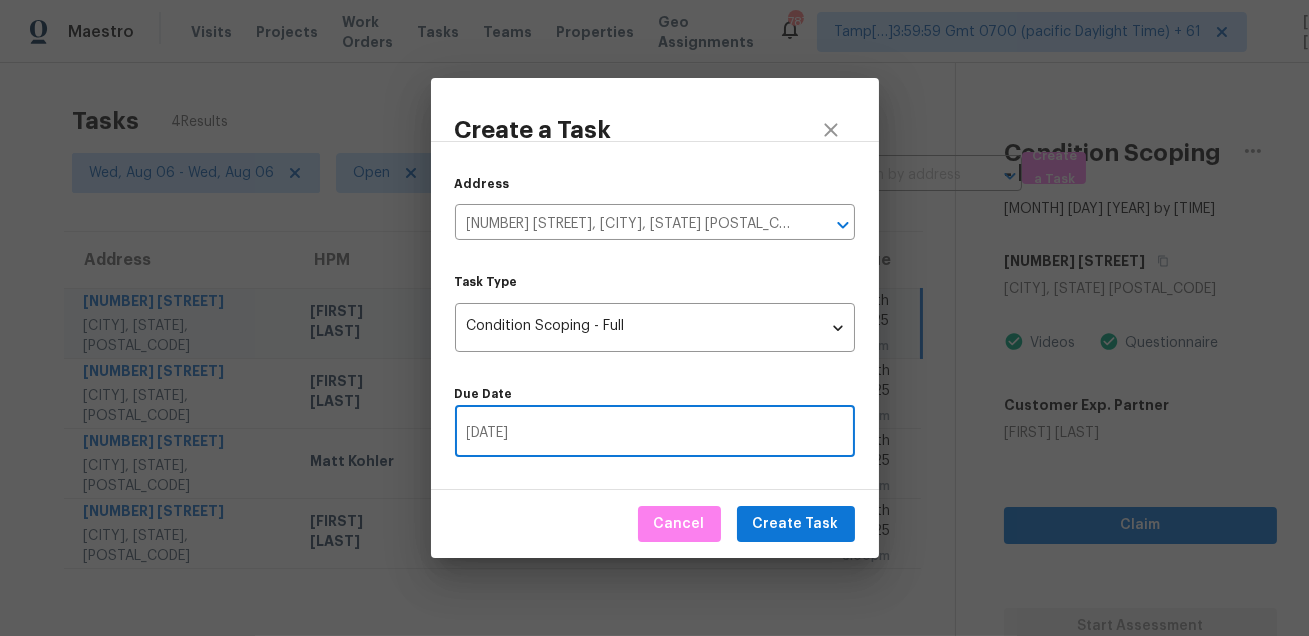 click on "[DATE]" at bounding box center [655, 433] 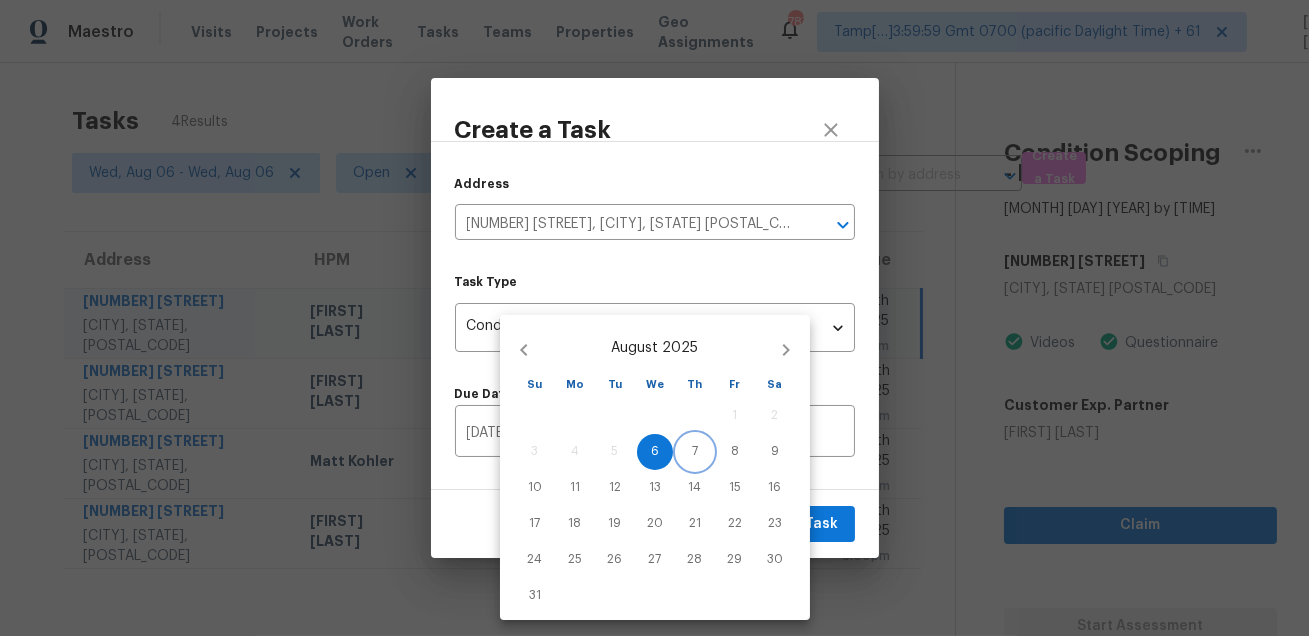 click on "7" at bounding box center [695, 451] 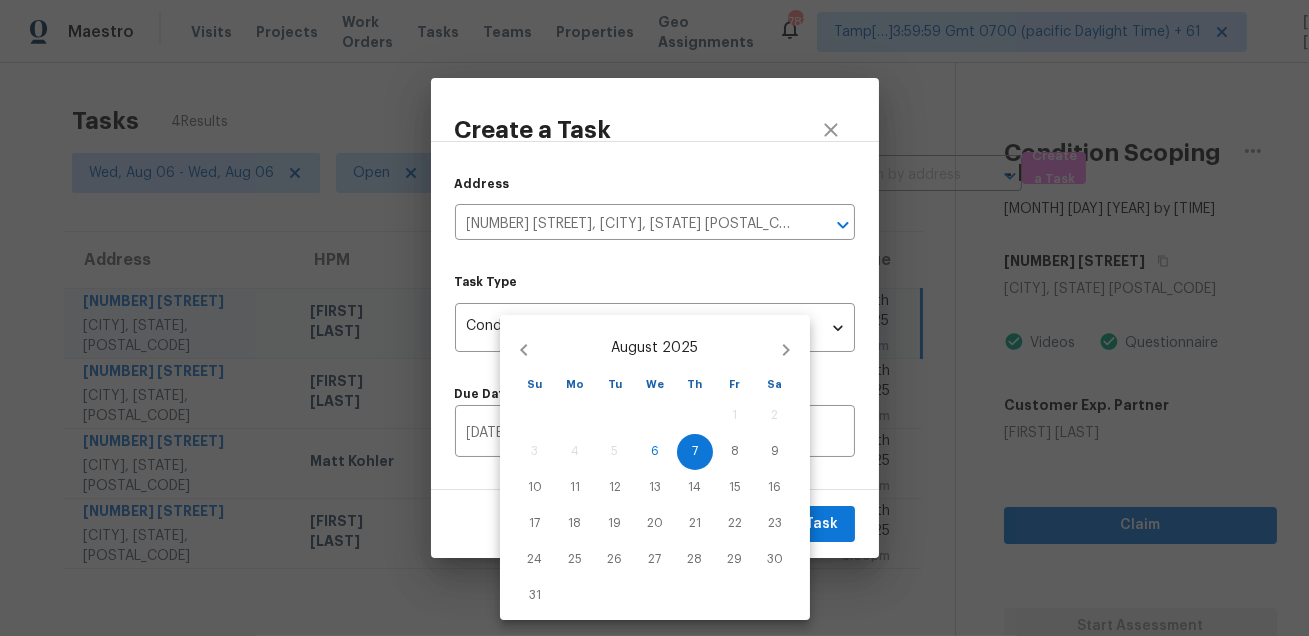 click at bounding box center (654, 318) 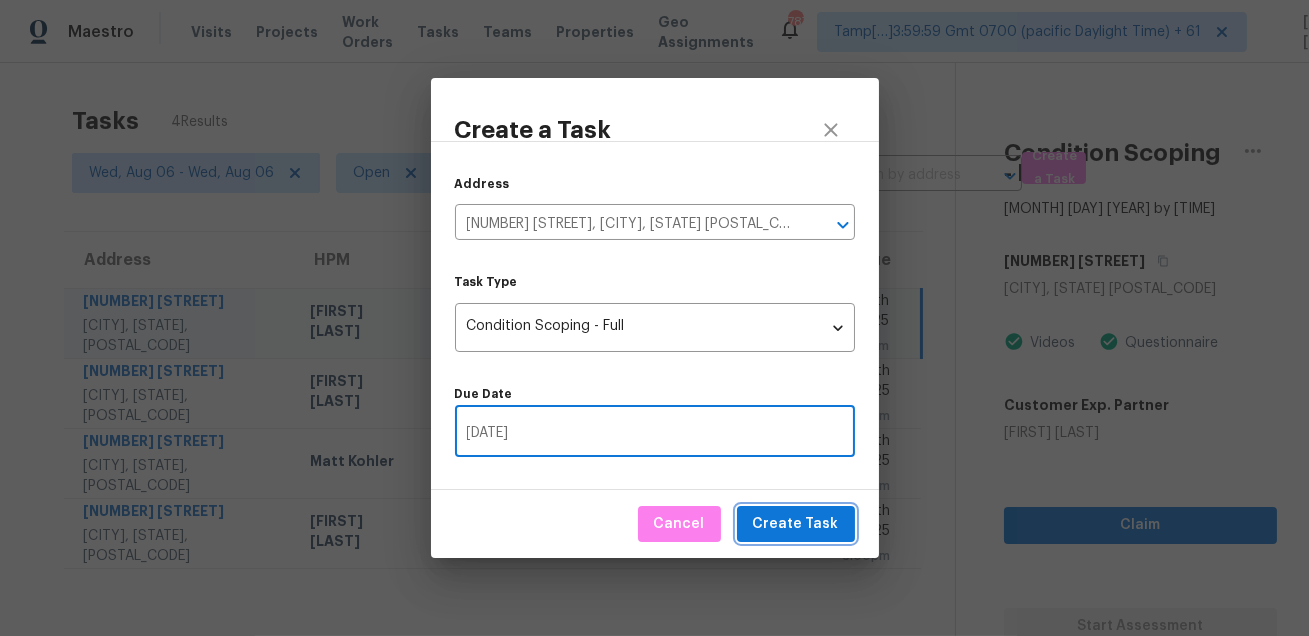 click on "Create Task" at bounding box center [796, 524] 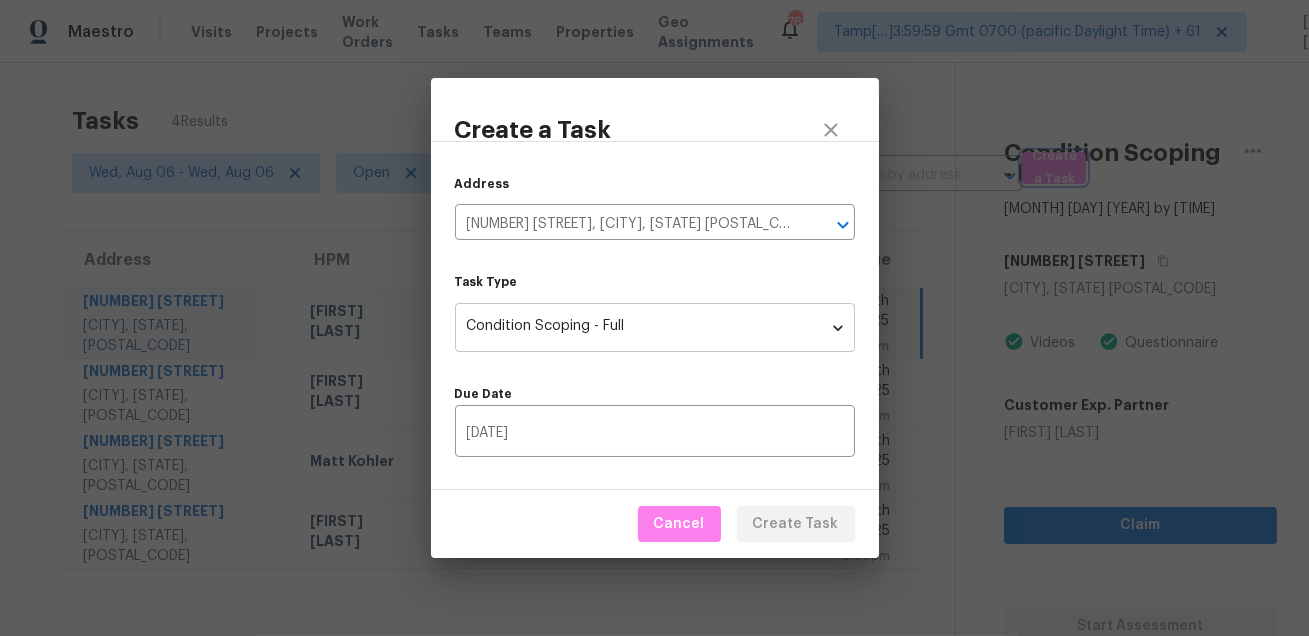 type 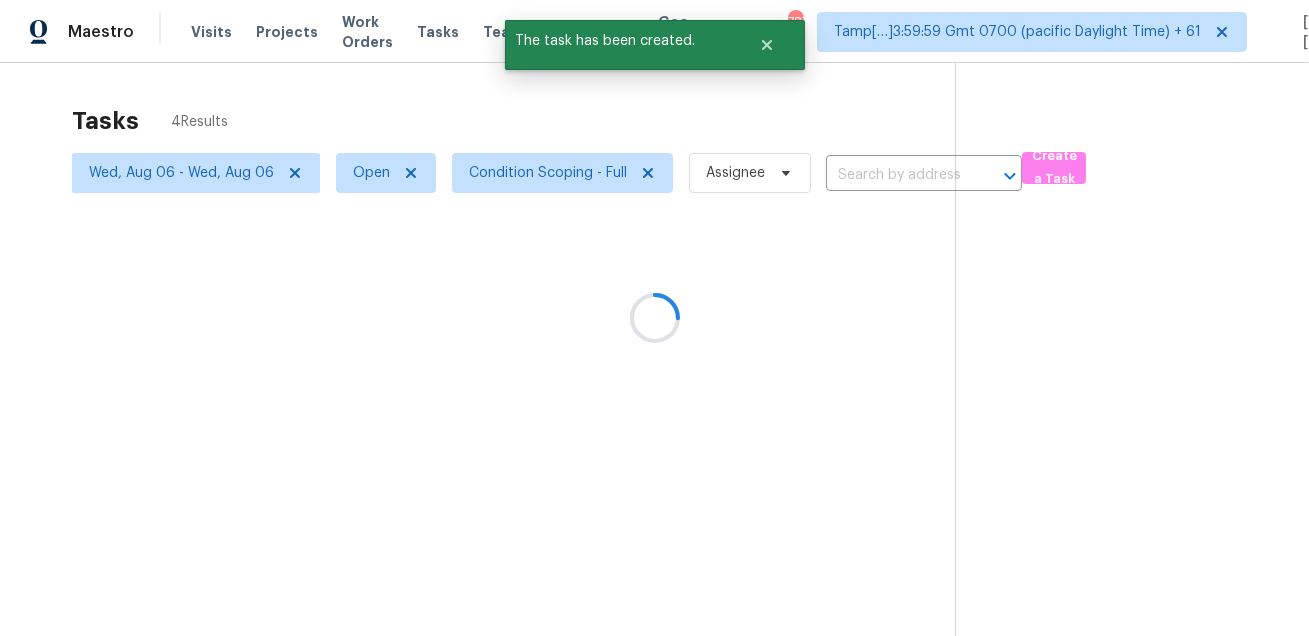 click at bounding box center (654, 318) 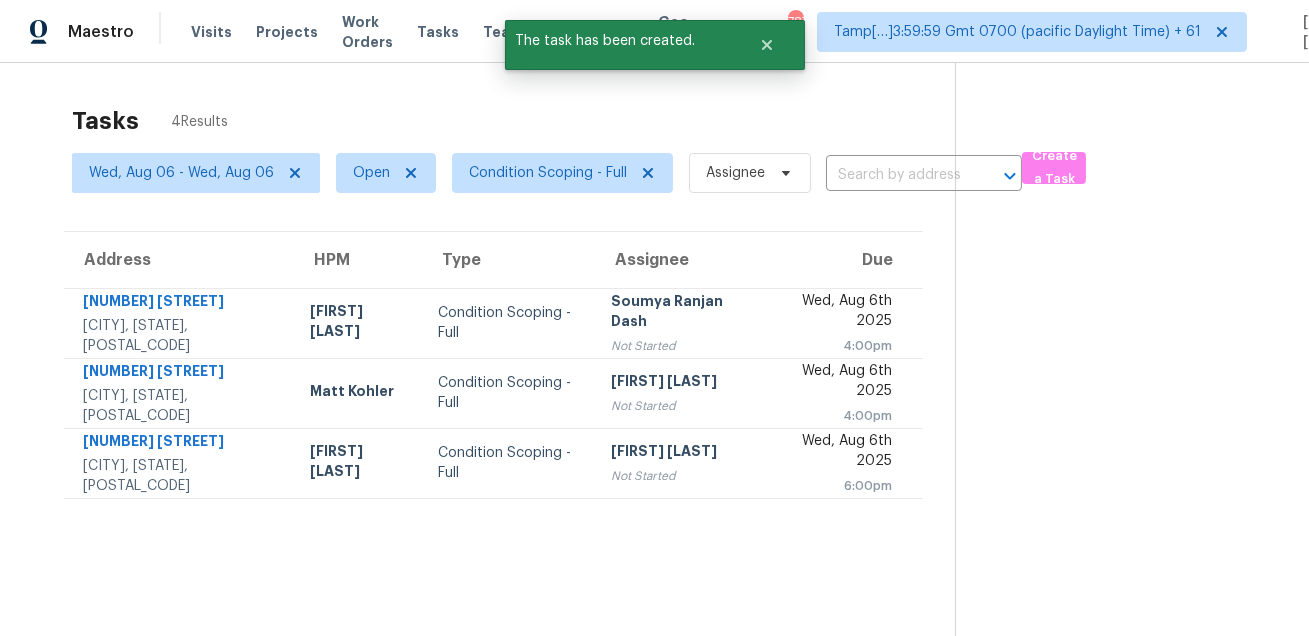 click on "Tasks 4  Results" at bounding box center [513, 121] 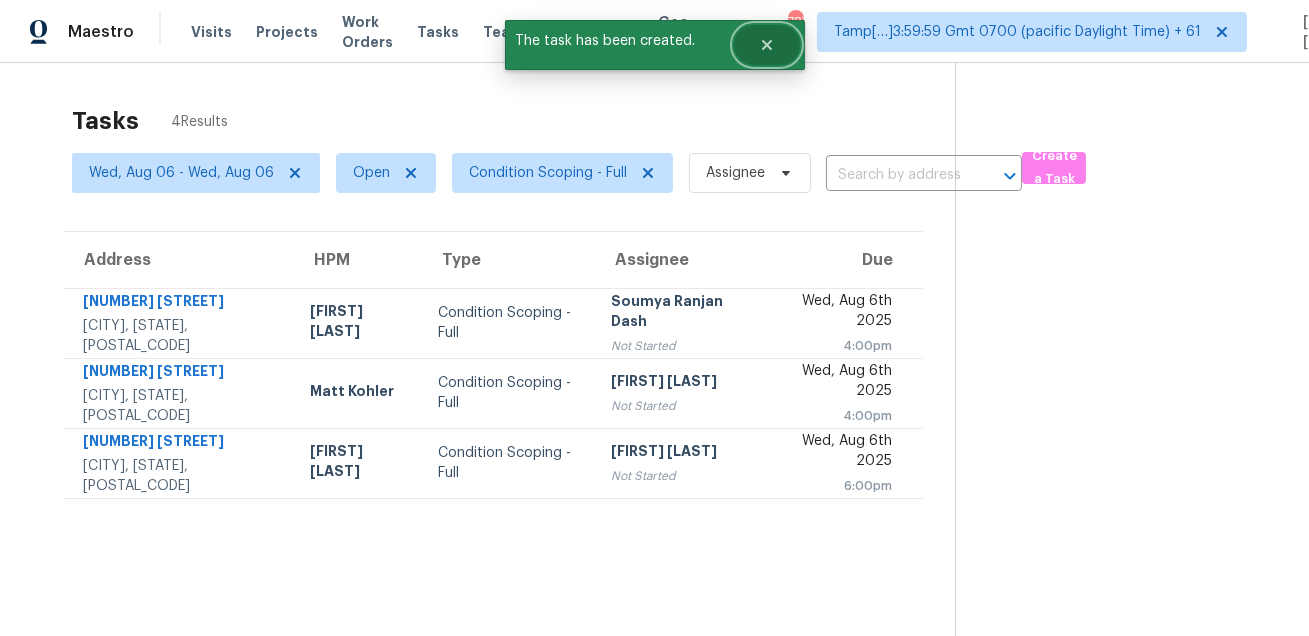 click 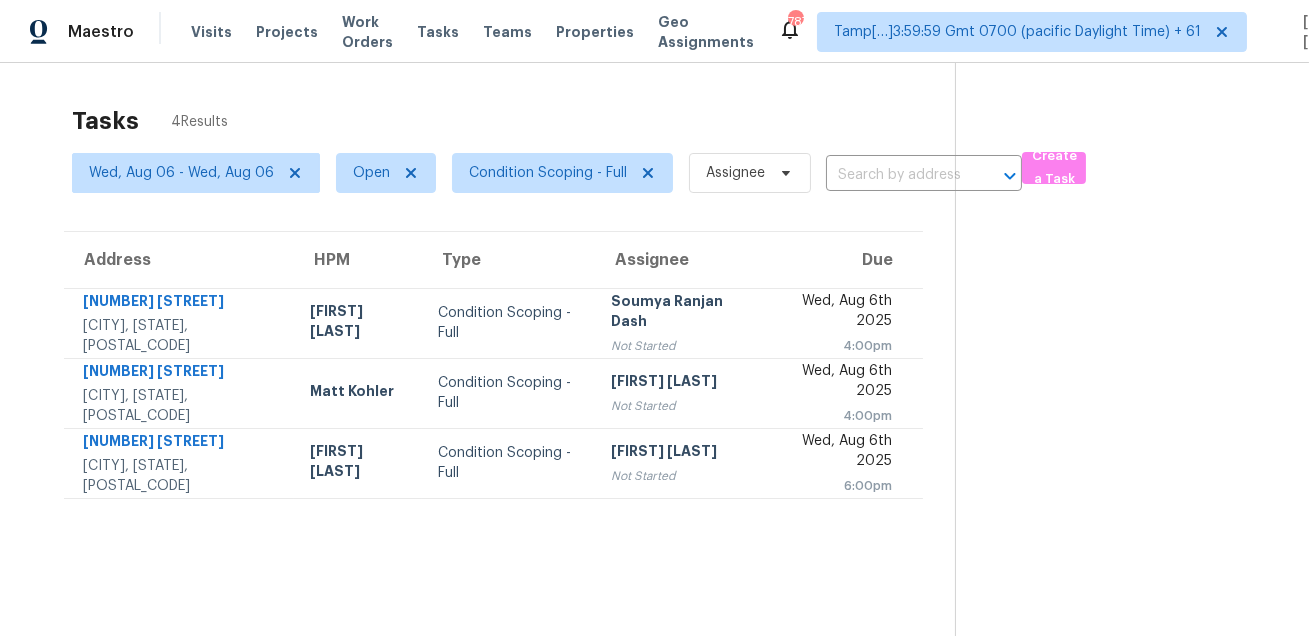 click on "Tasks 4  Results" at bounding box center (513, 121) 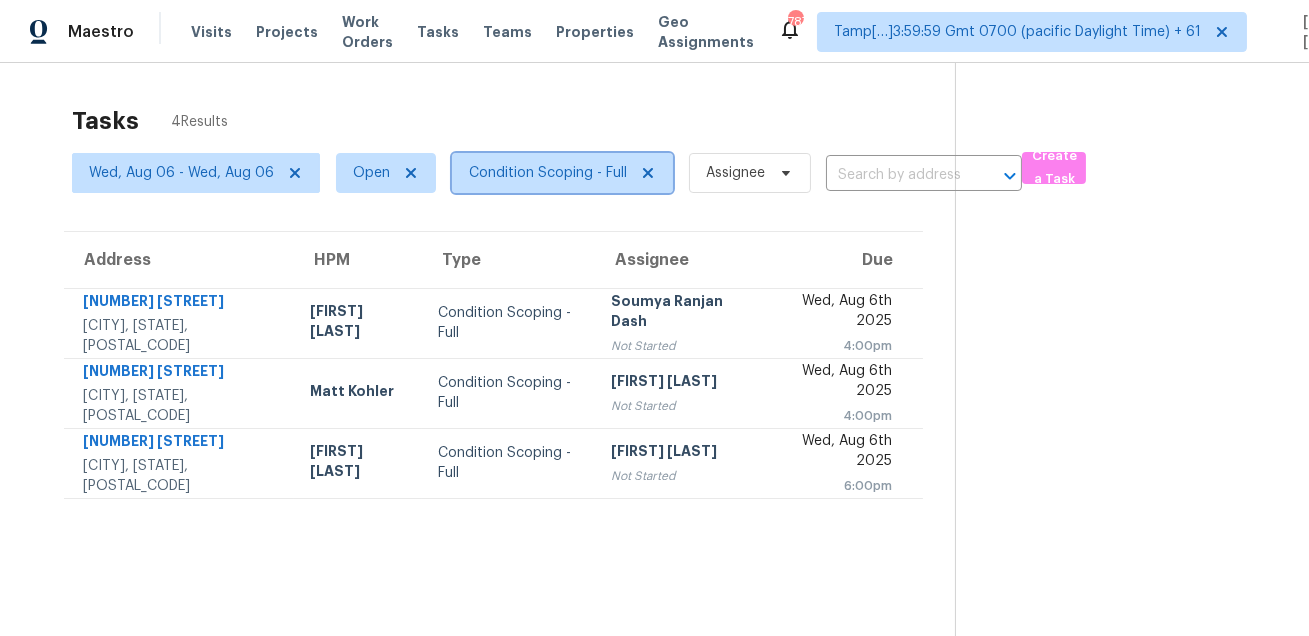 click on "Condition Scoping - Full" at bounding box center (548, 173) 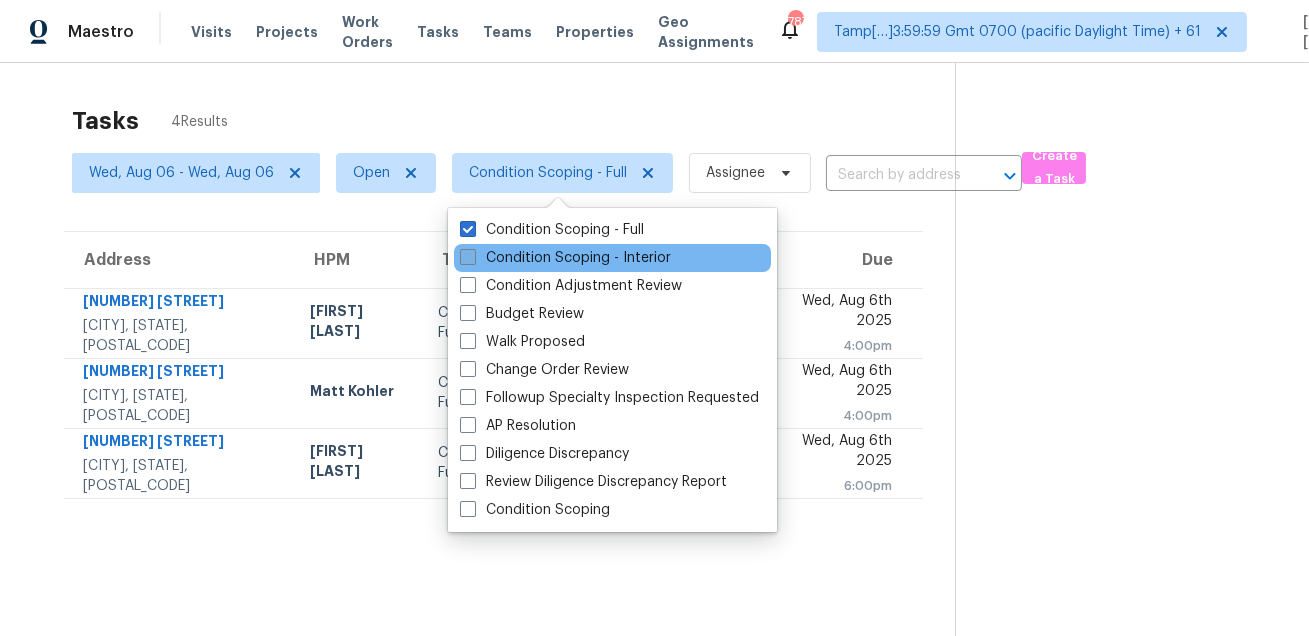 click on "Condition Scoping - Interior" at bounding box center (565, 258) 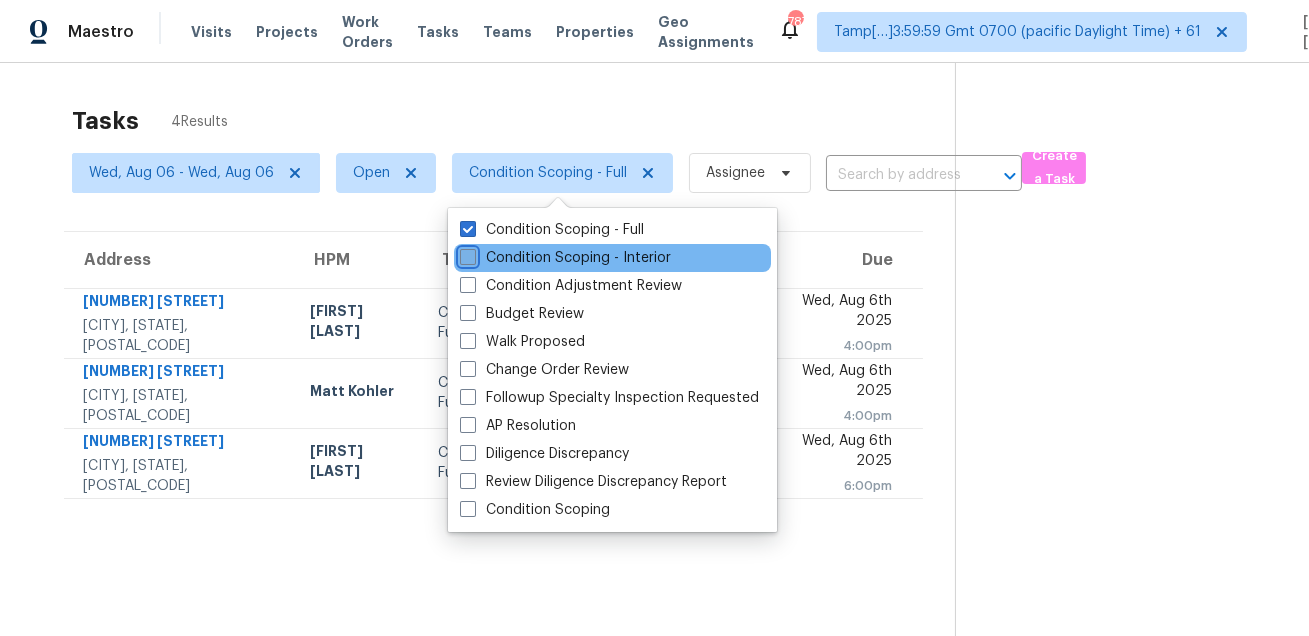 click on "Condition Scoping - Interior" at bounding box center (466, 254) 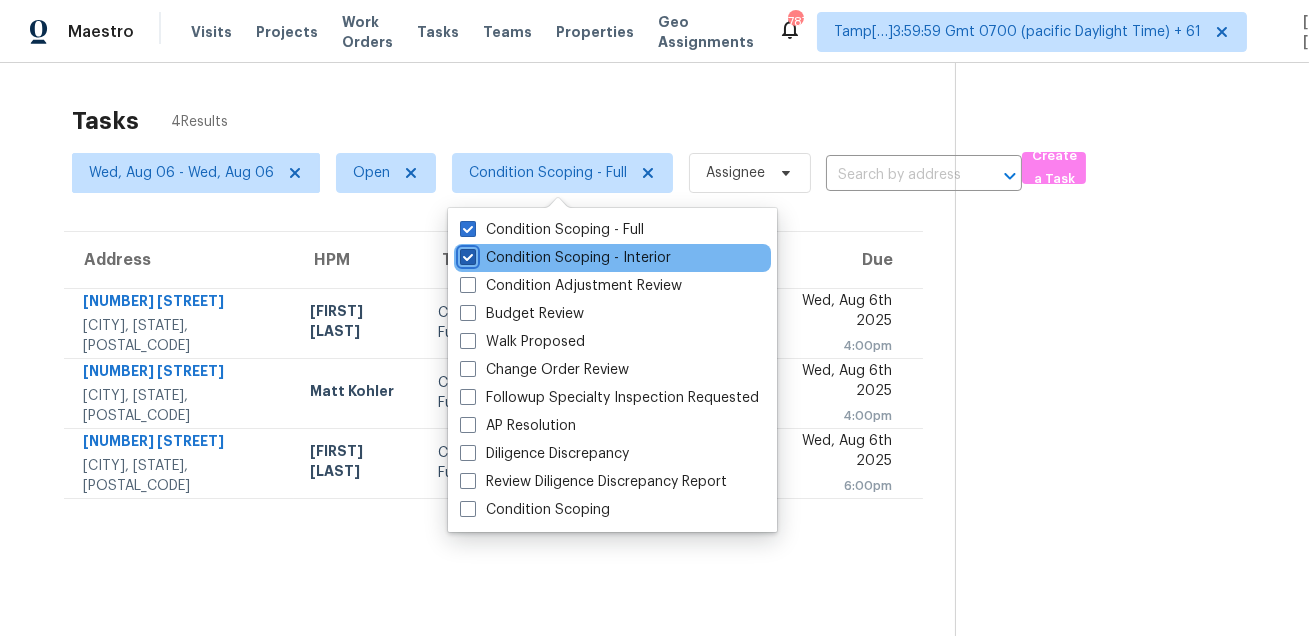 checkbox on "true" 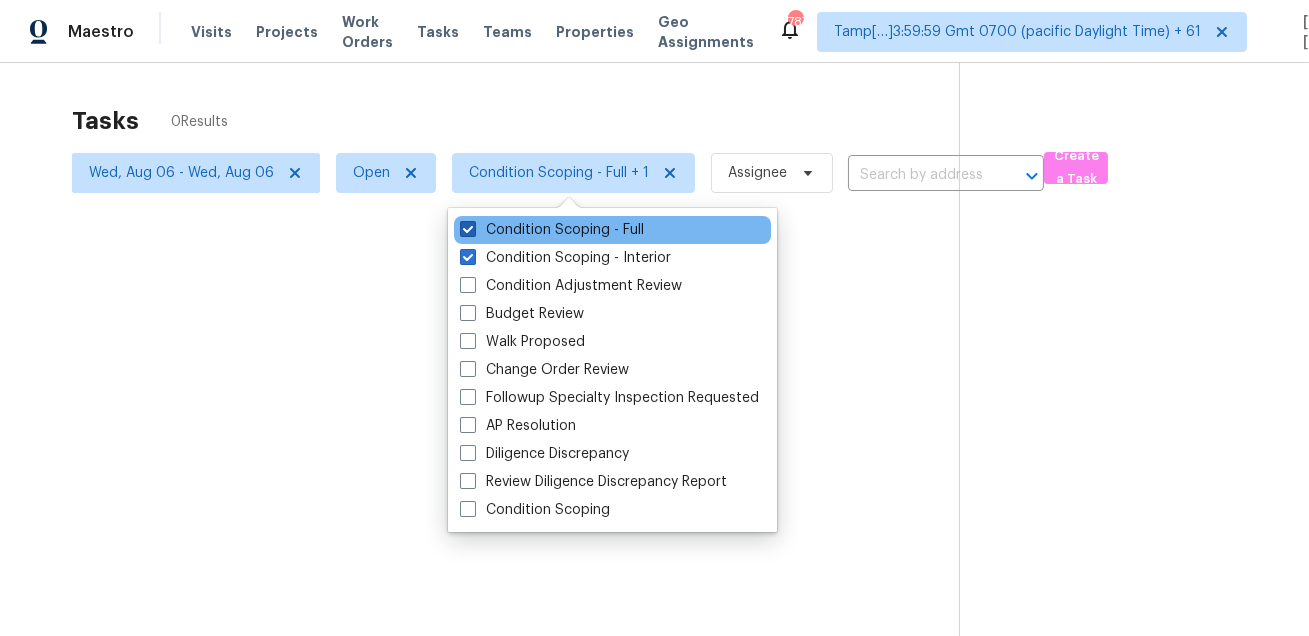 click on "Condition Scoping - Full" at bounding box center (552, 230) 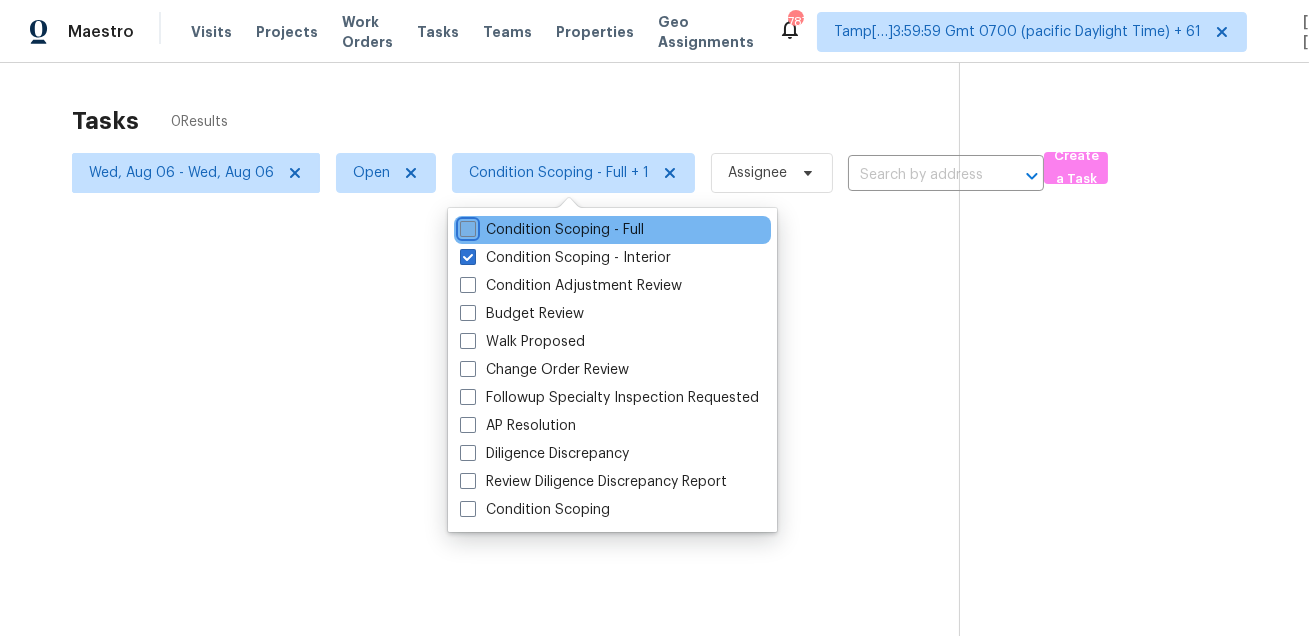 checkbox on "false" 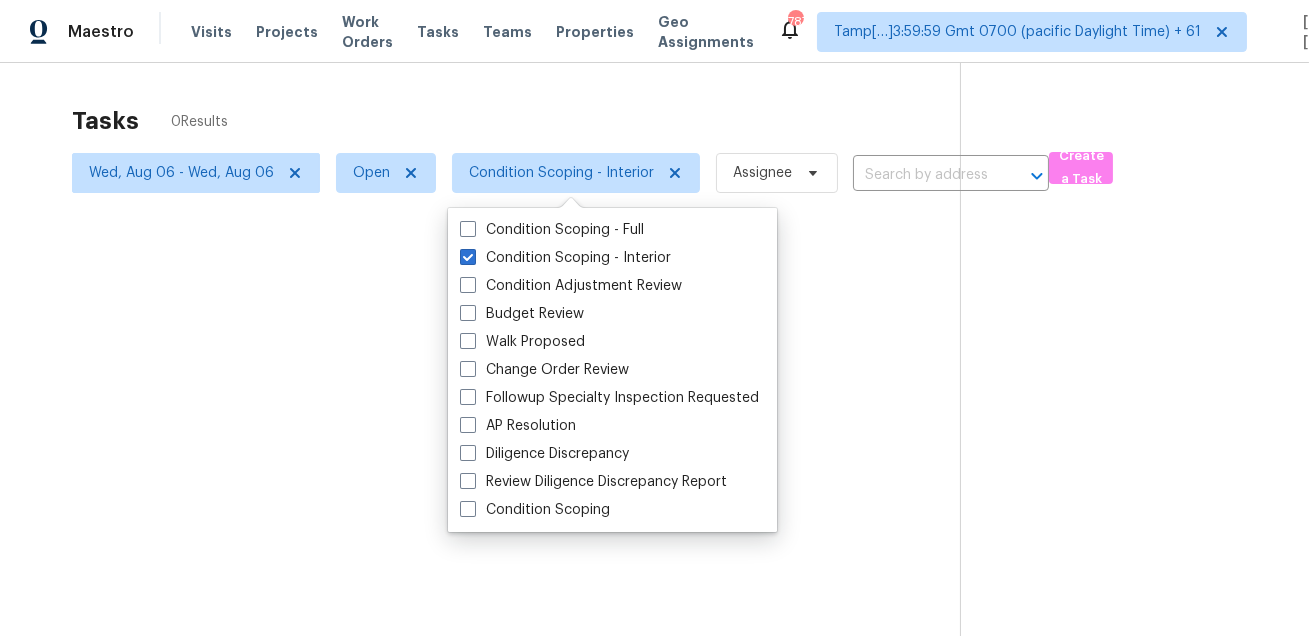 click at bounding box center (654, 318) 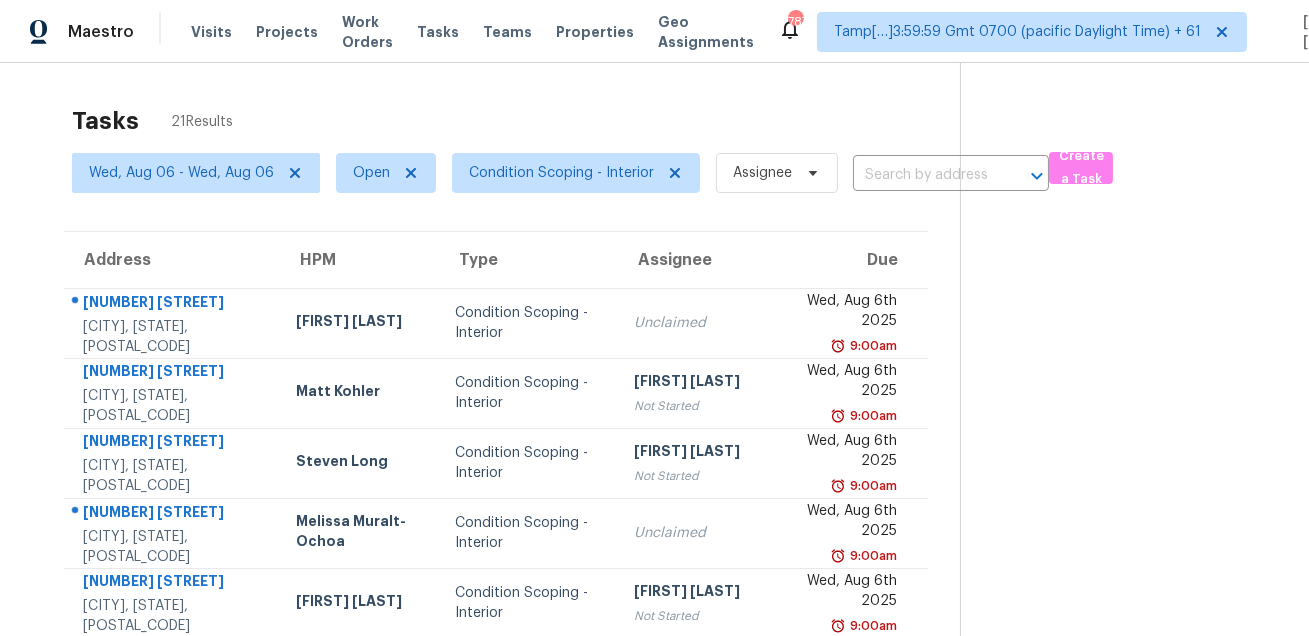 click on "Tasks 21  Results" at bounding box center [516, 121] 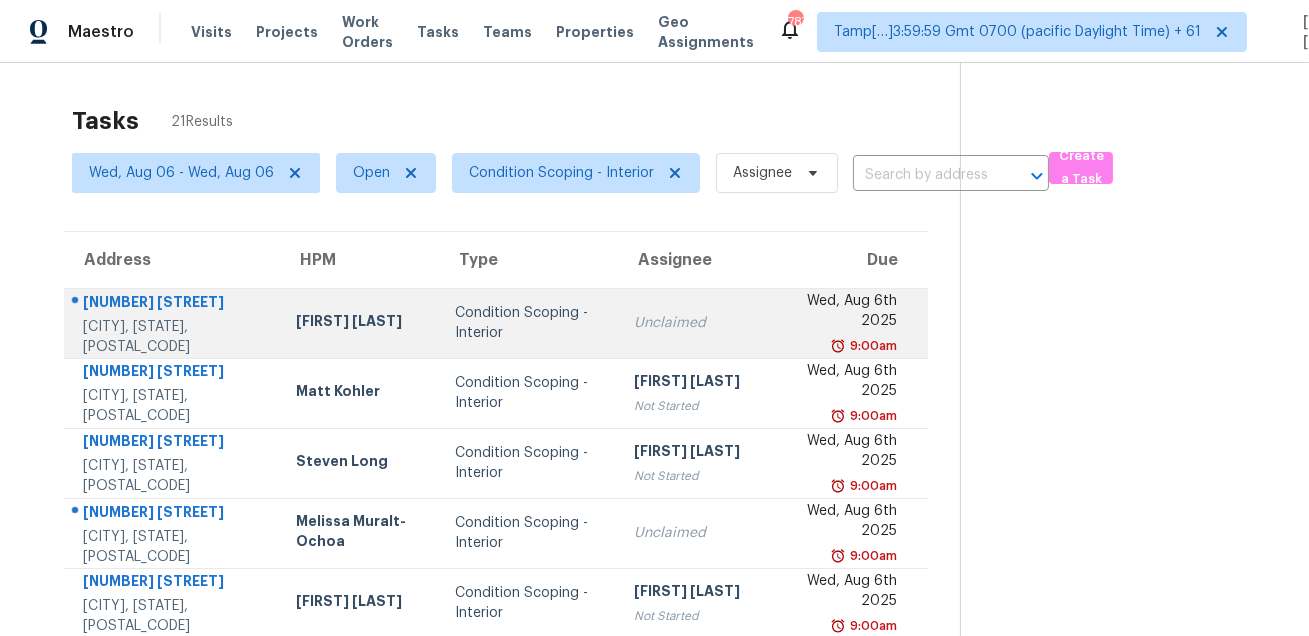 click on "[NUMBER] [STREET]" at bounding box center [173, 304] 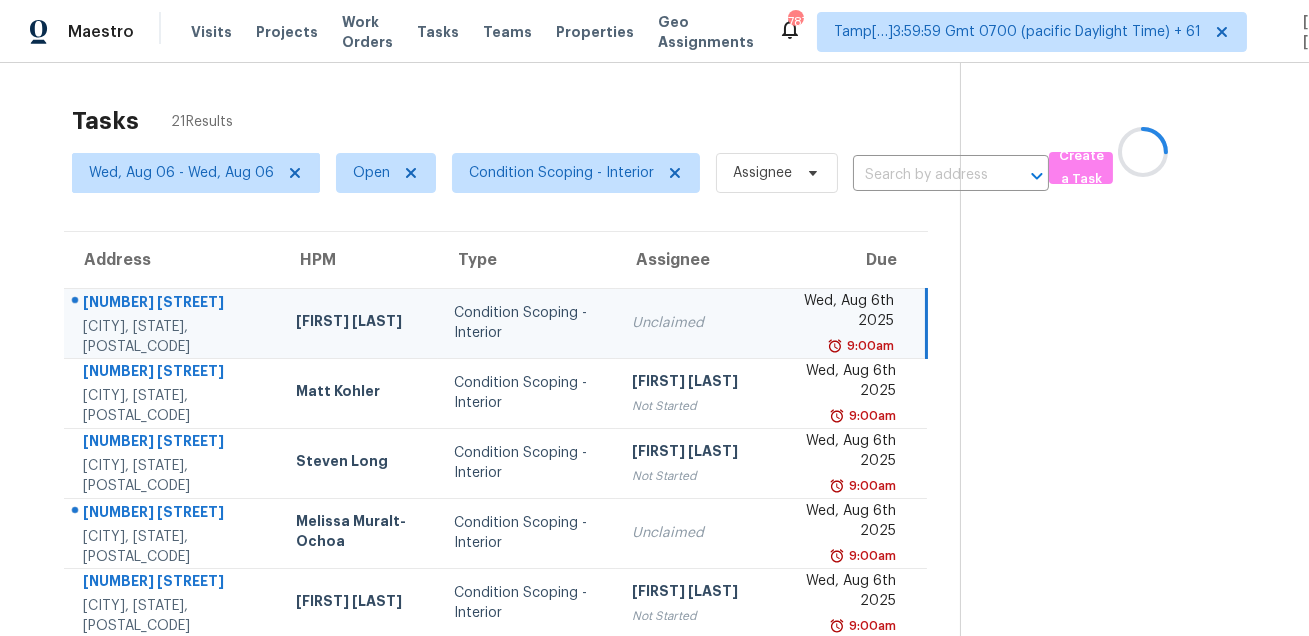 click on "[NUMBER] [STREET]" at bounding box center (173, 304) 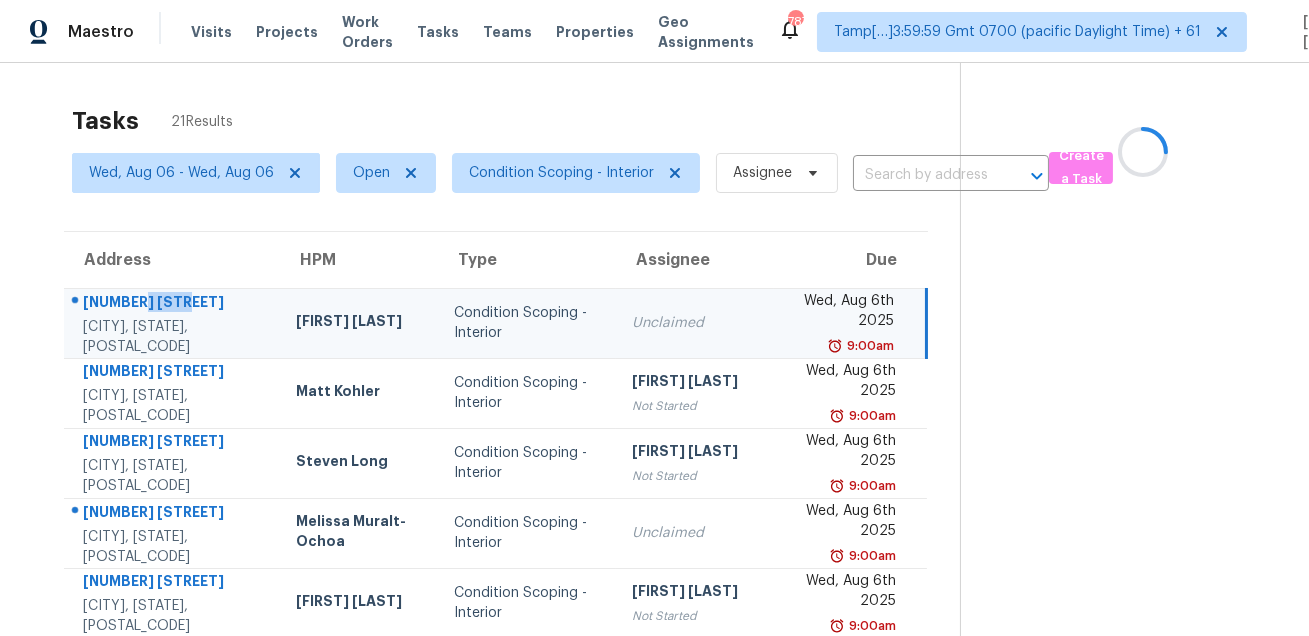 click on "[NUMBER] [STREET]" at bounding box center (173, 304) 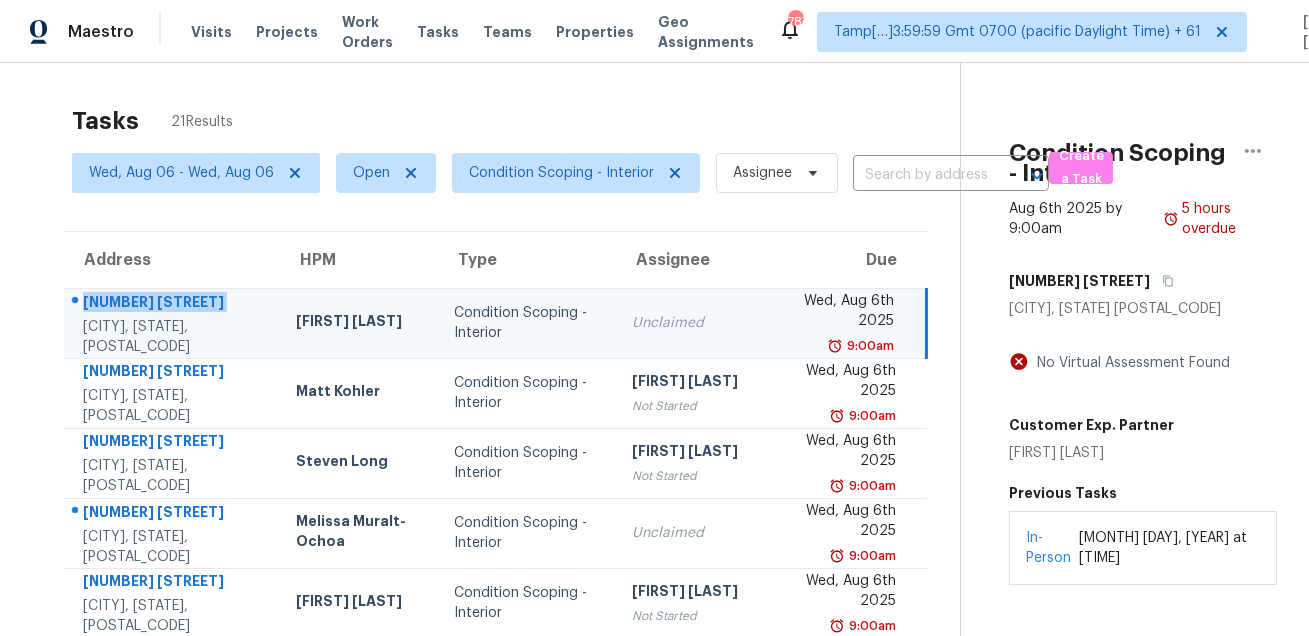 copy on "[NUMBER] [STREET]" 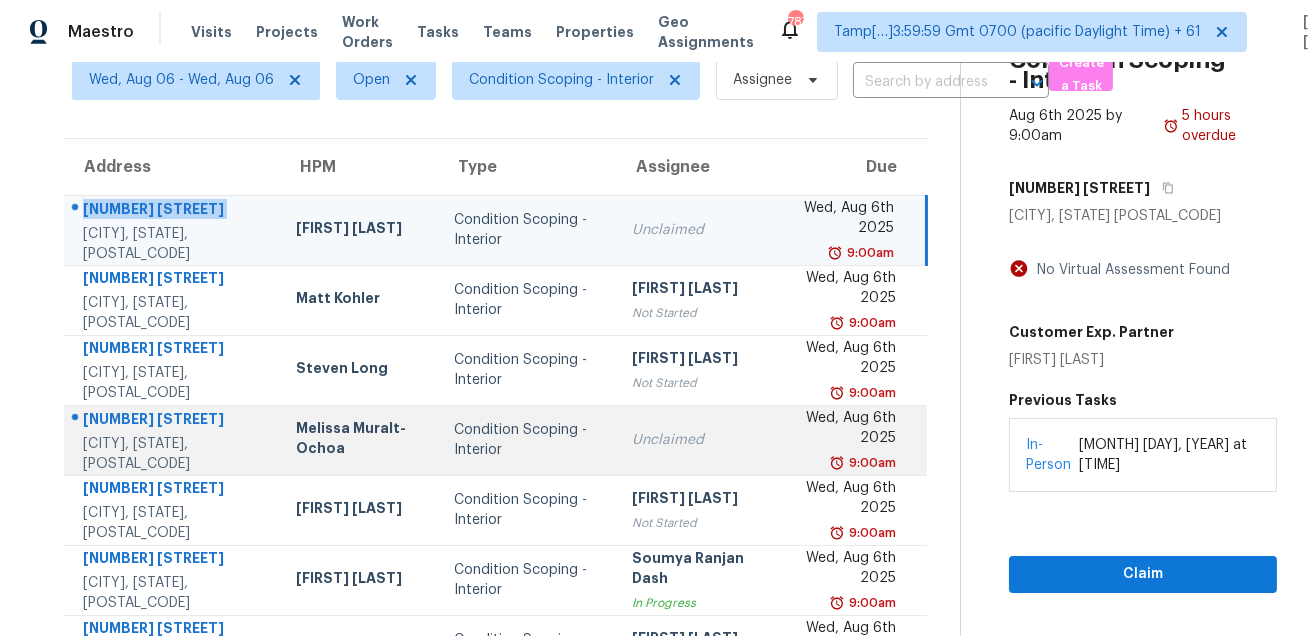 scroll, scrollTop: 109, scrollLeft: 0, axis: vertical 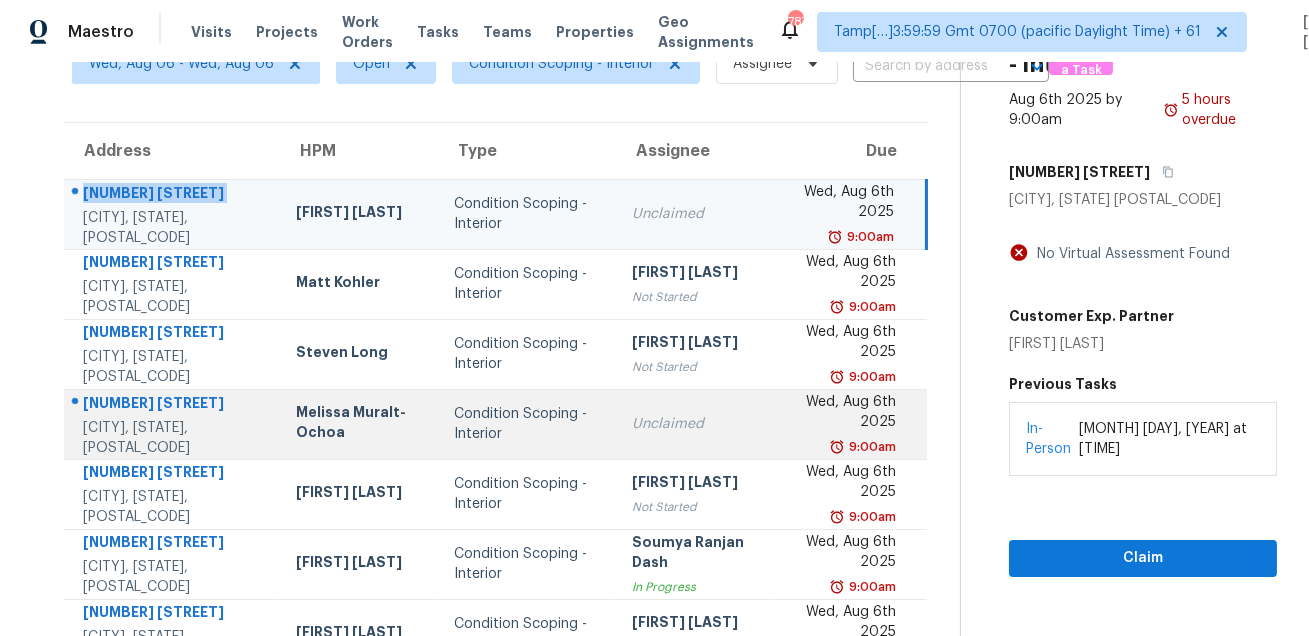 click on "[NUMBER] [STREET]" at bounding box center (173, 405) 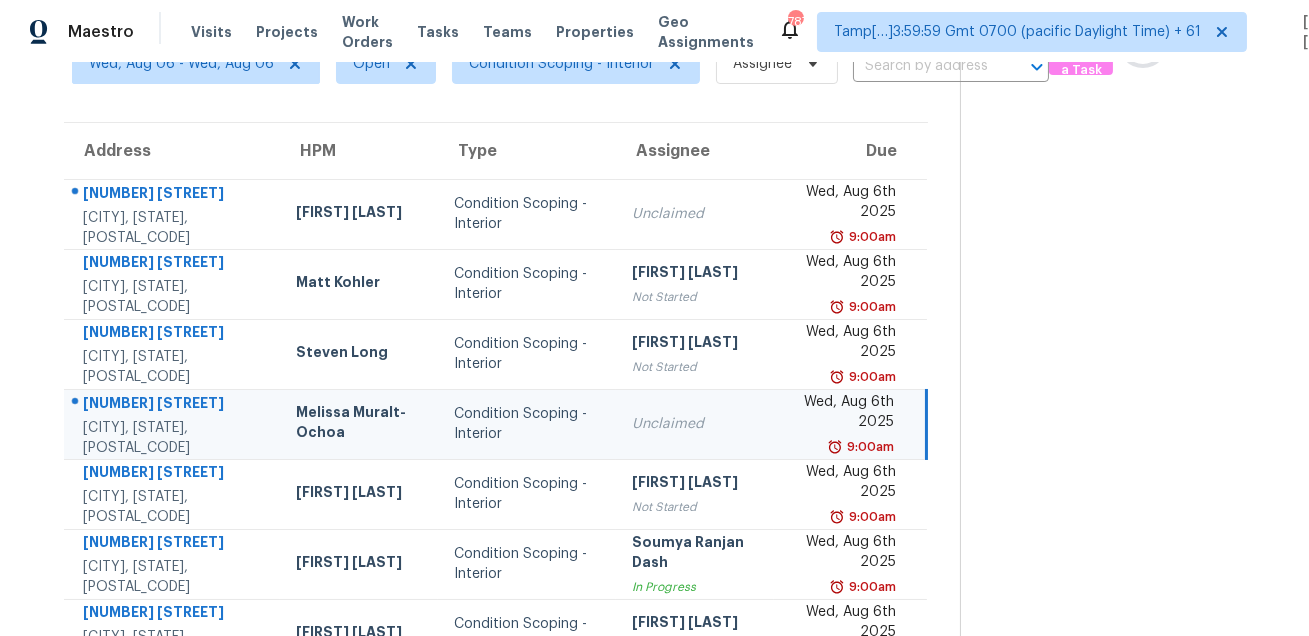 click on "[NUMBER] [STREET]" at bounding box center [173, 405] 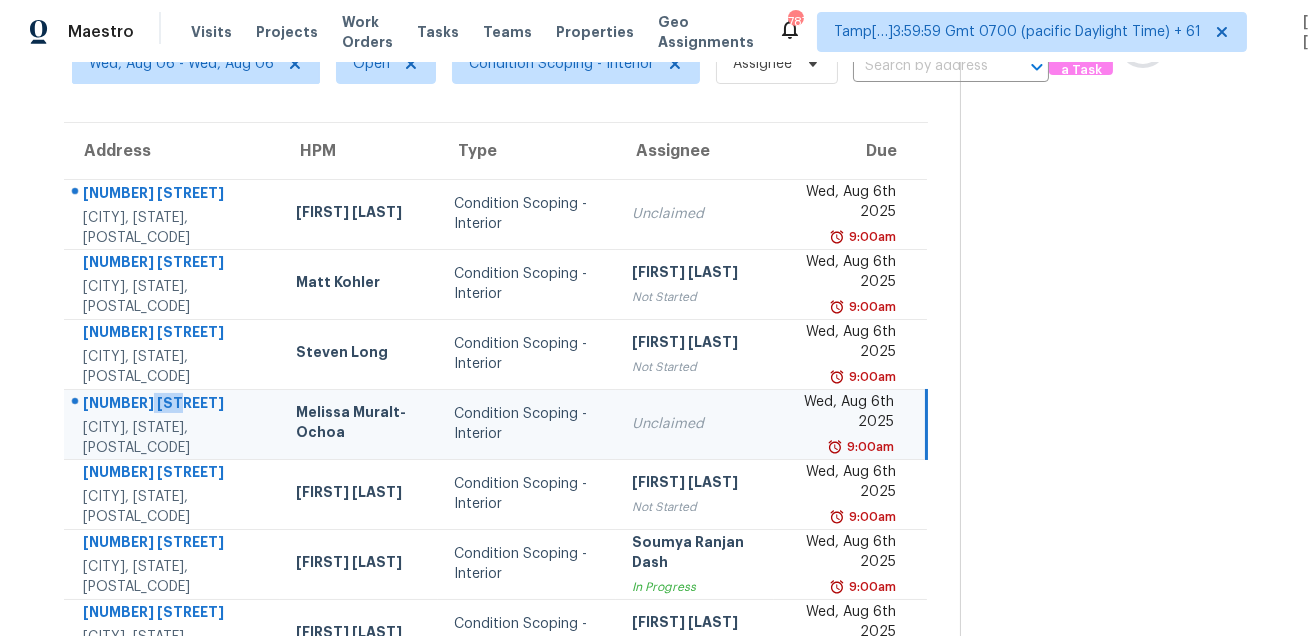 click on "[NUMBER] [STREET]" at bounding box center (173, 405) 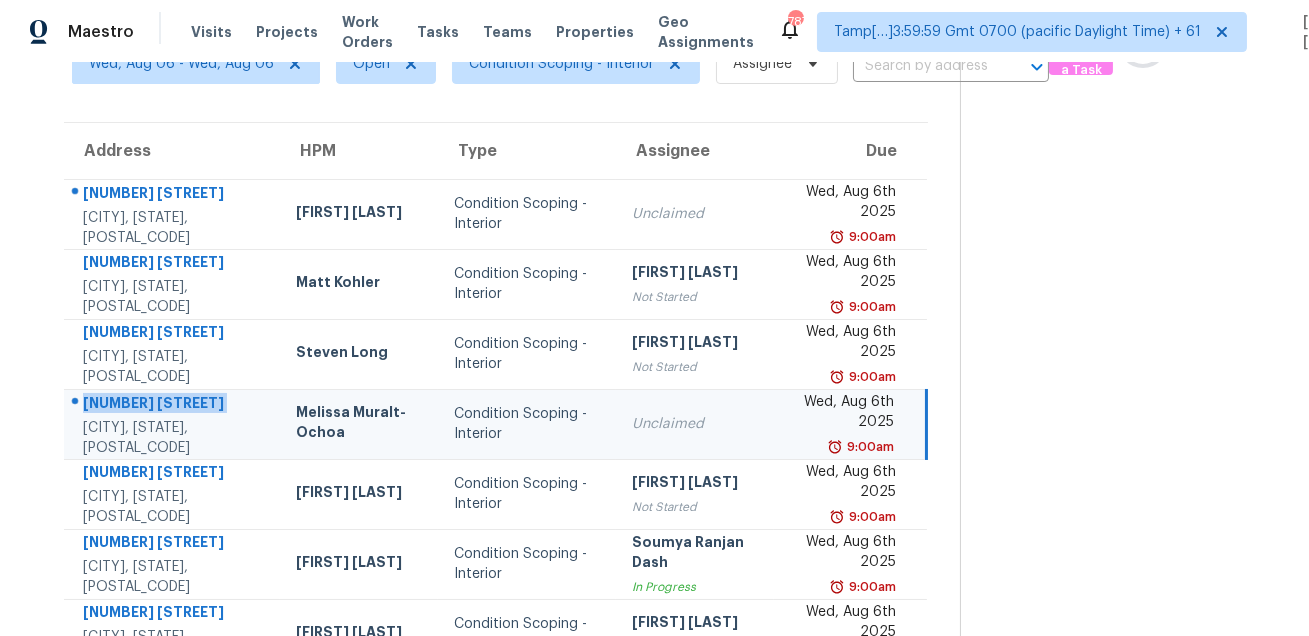 copy on "[NUMBER] [STREET]" 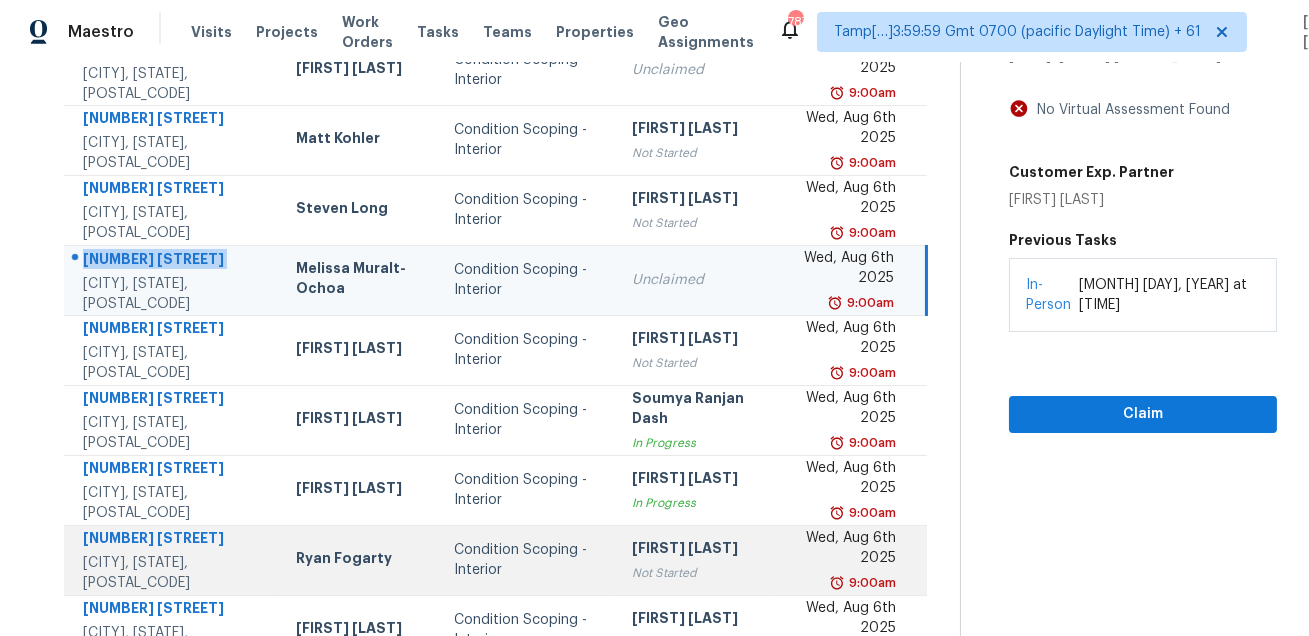 scroll, scrollTop: 405, scrollLeft: 0, axis: vertical 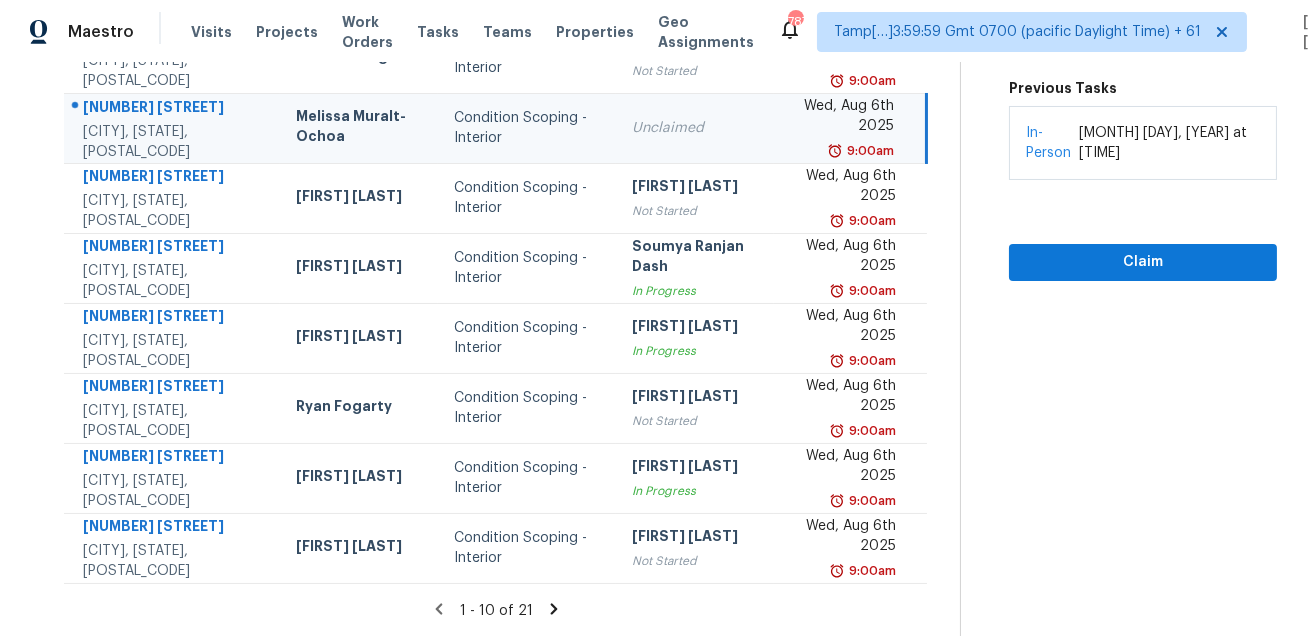 click 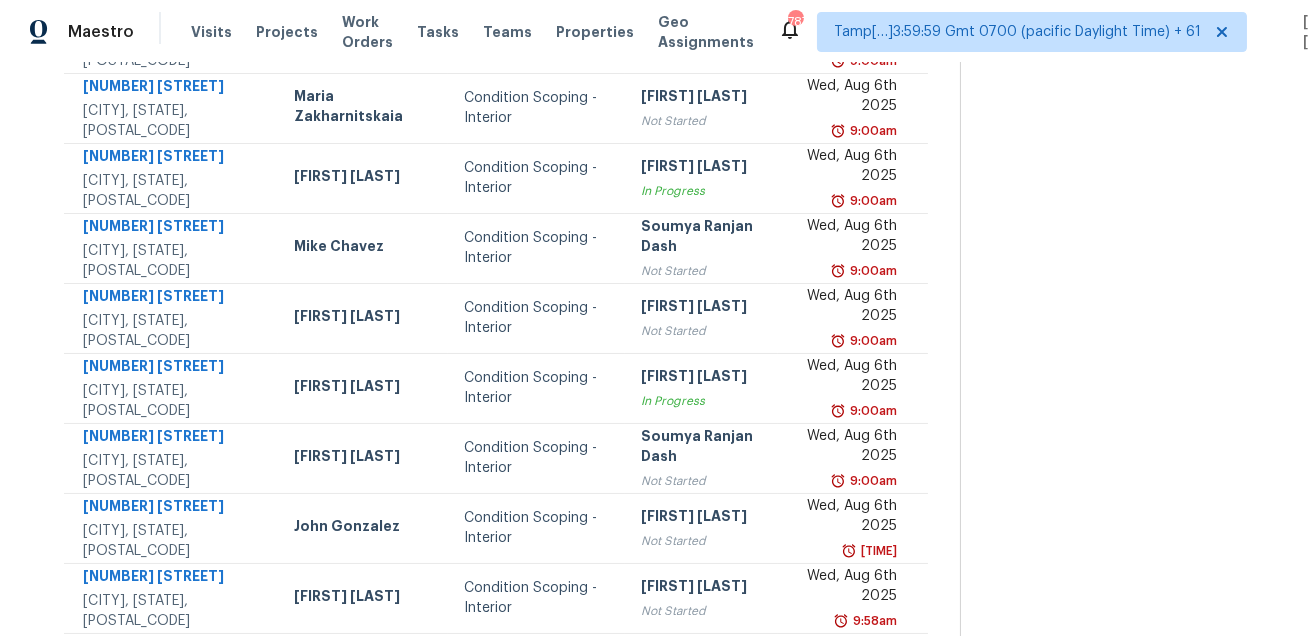 scroll, scrollTop: 422, scrollLeft: 0, axis: vertical 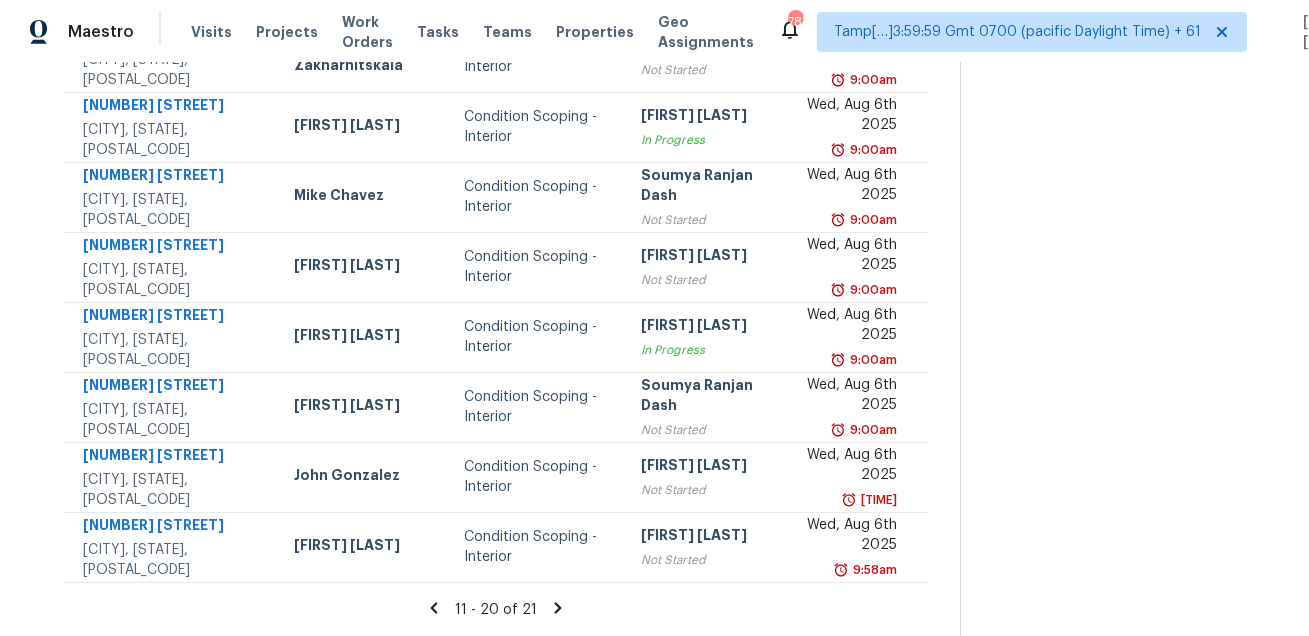 click 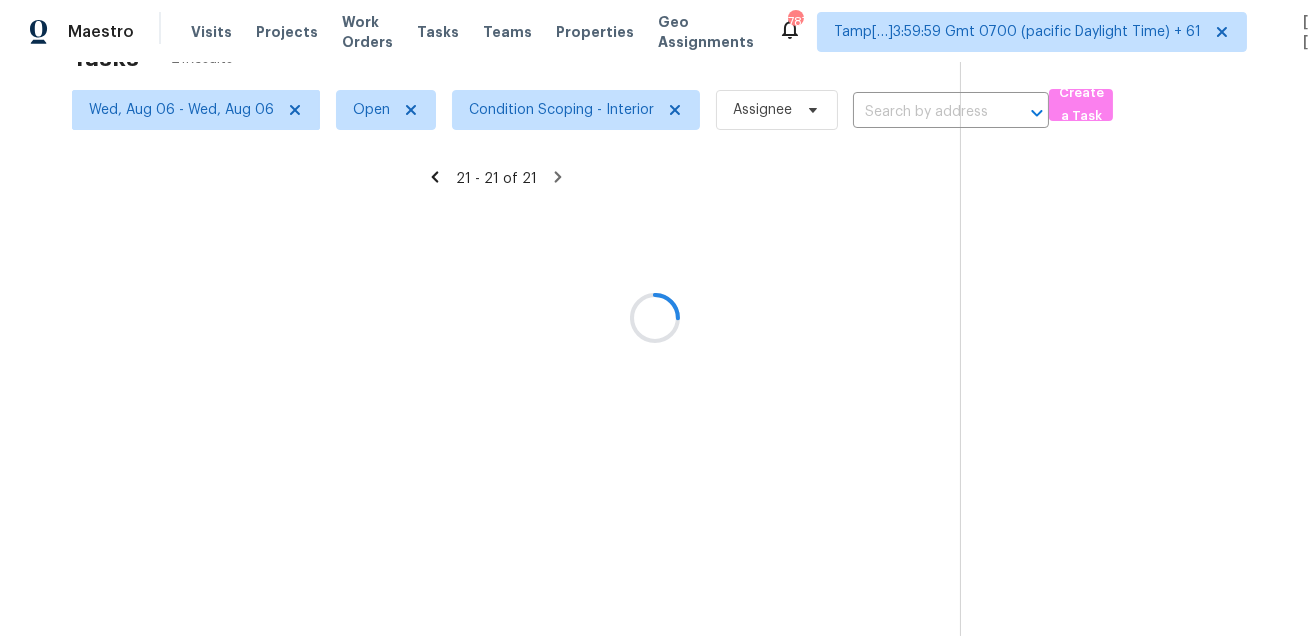 scroll, scrollTop: 62, scrollLeft: 0, axis: vertical 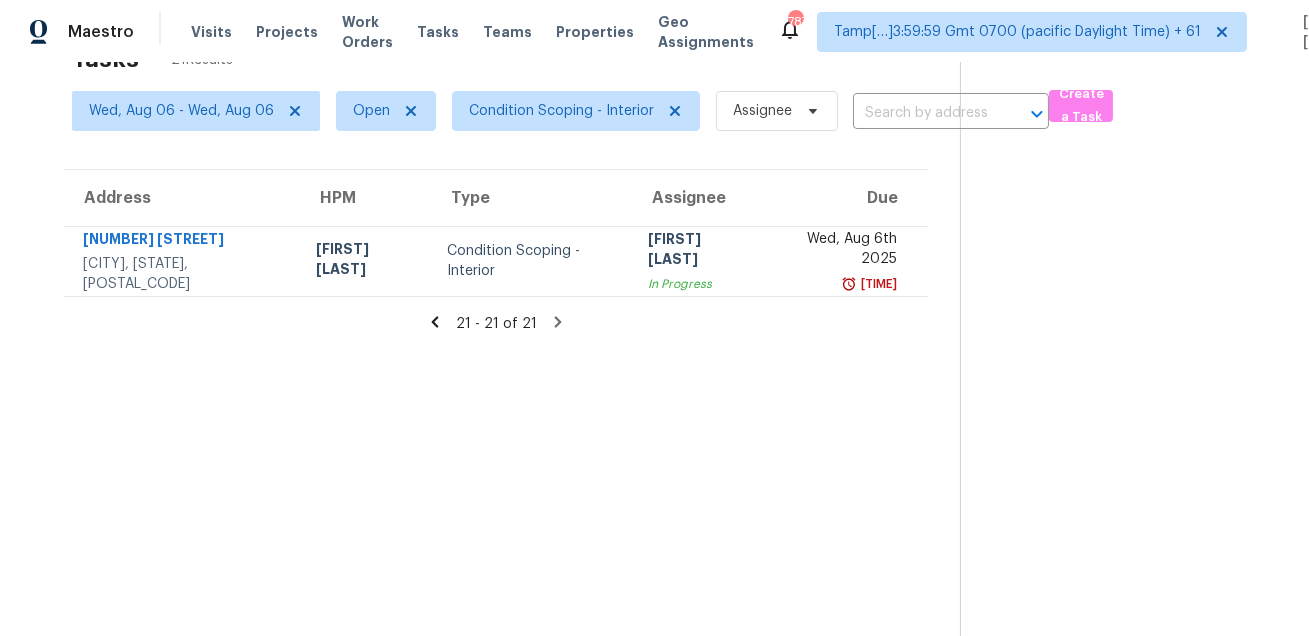 click 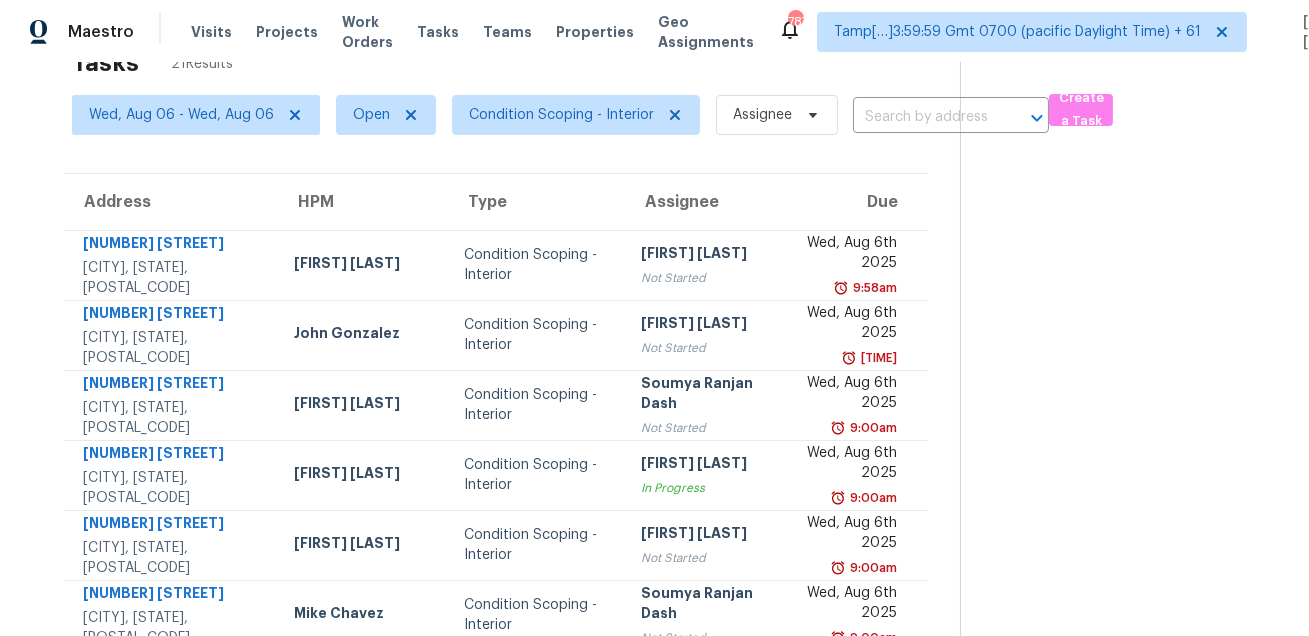 scroll, scrollTop: 0, scrollLeft: 0, axis: both 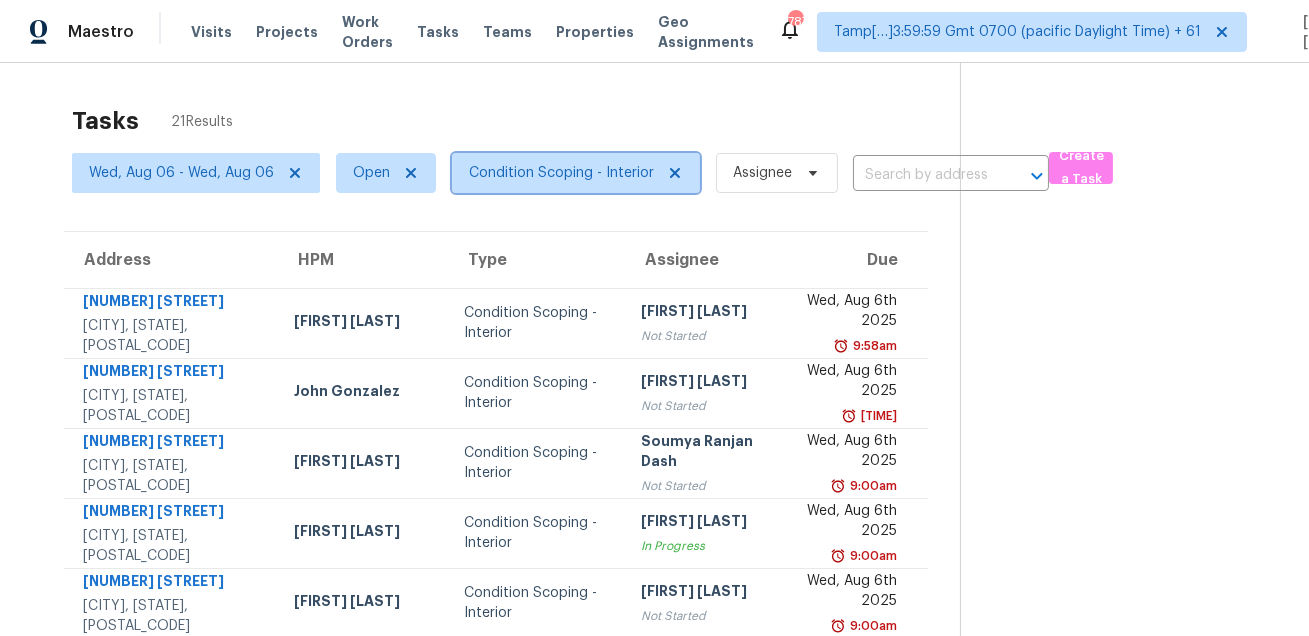 click on "Condition Scoping - Interior" at bounding box center (576, 173) 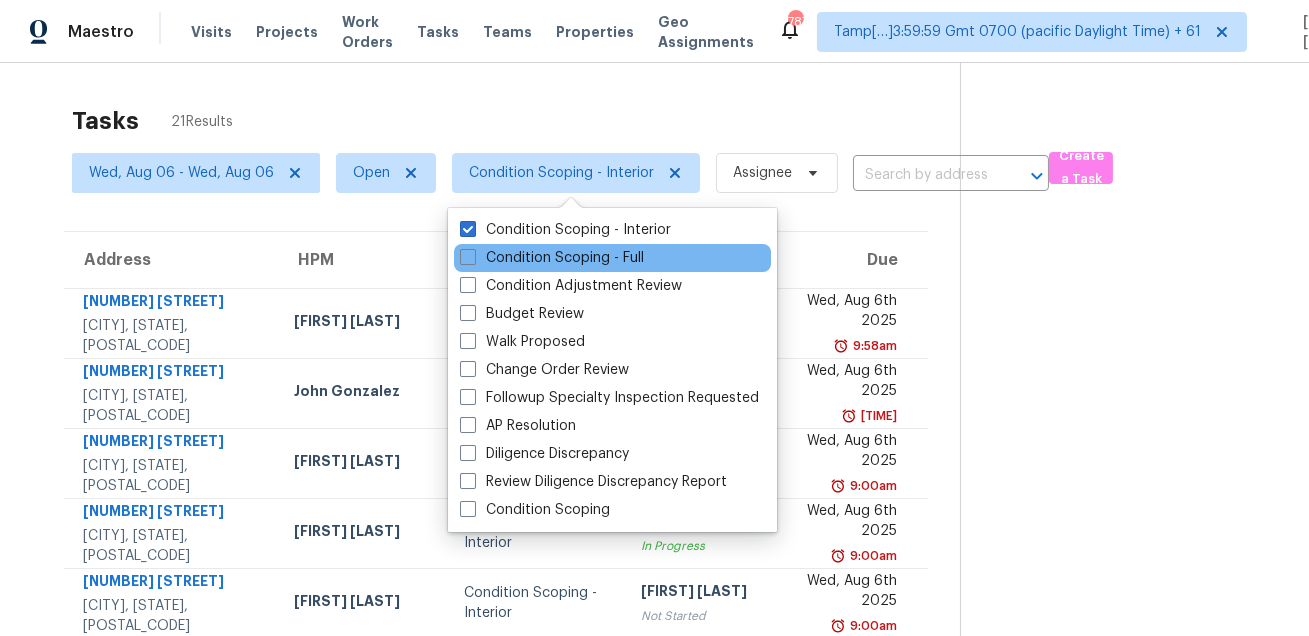 click on "Condition Scoping - Full" at bounding box center (612, 258) 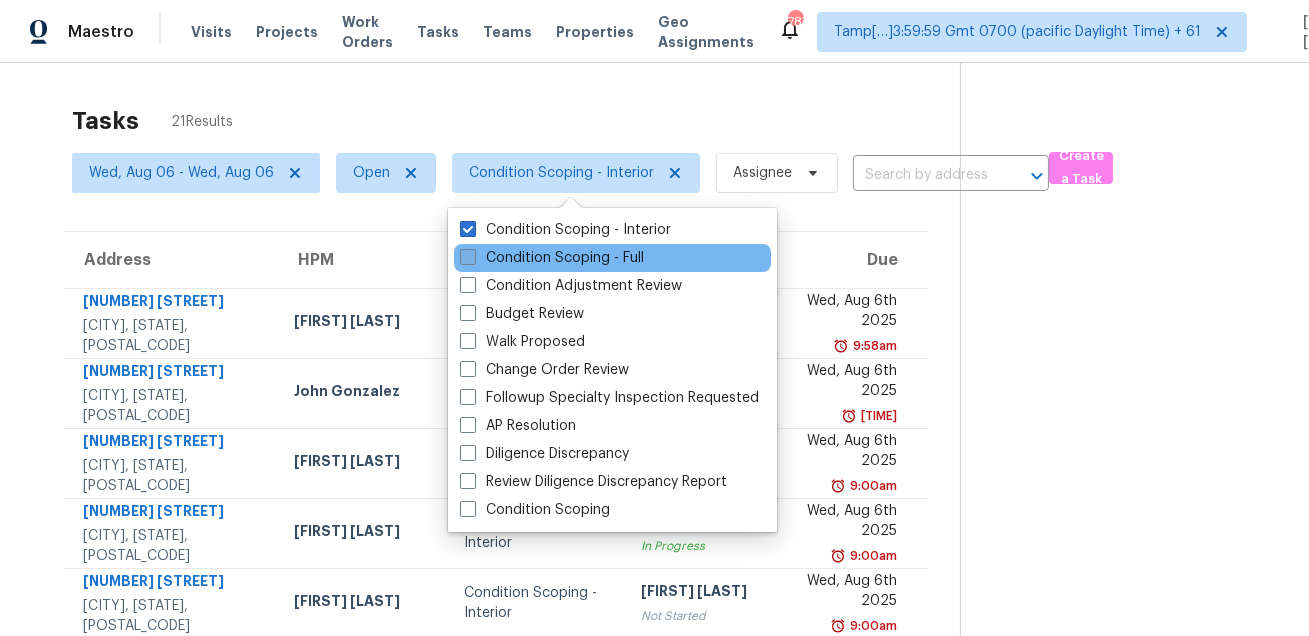 click on "Condition Scoping - Full" at bounding box center [552, 258] 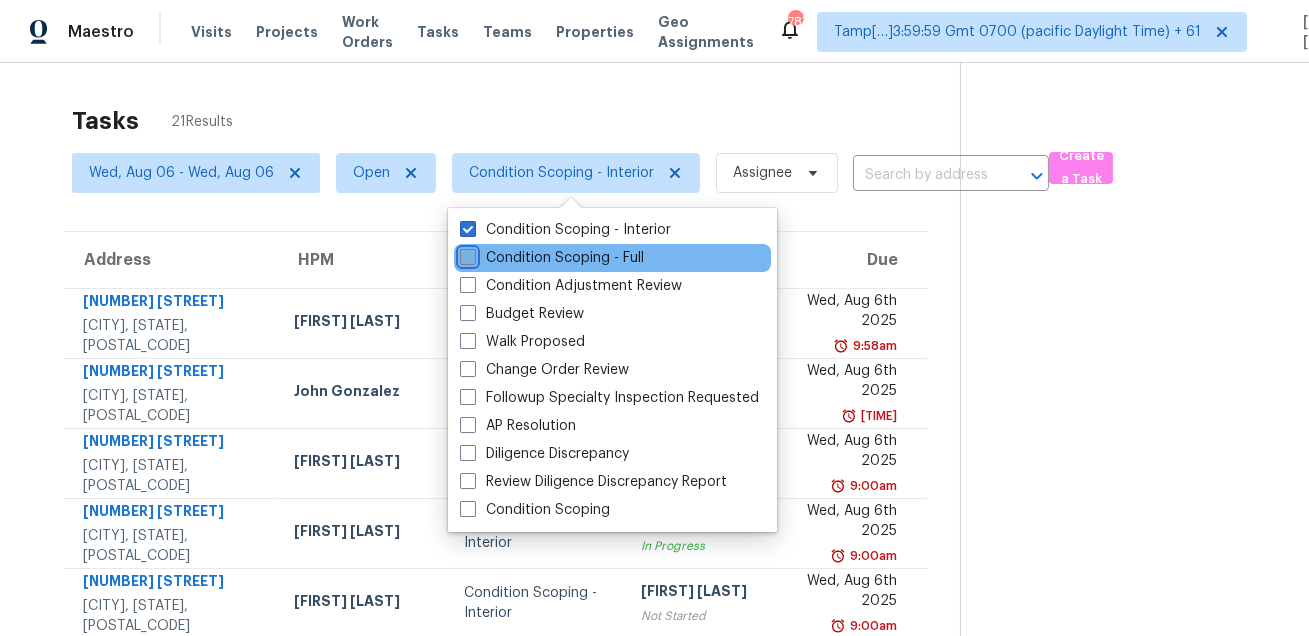 click on "Condition Scoping - Full" at bounding box center (466, 254) 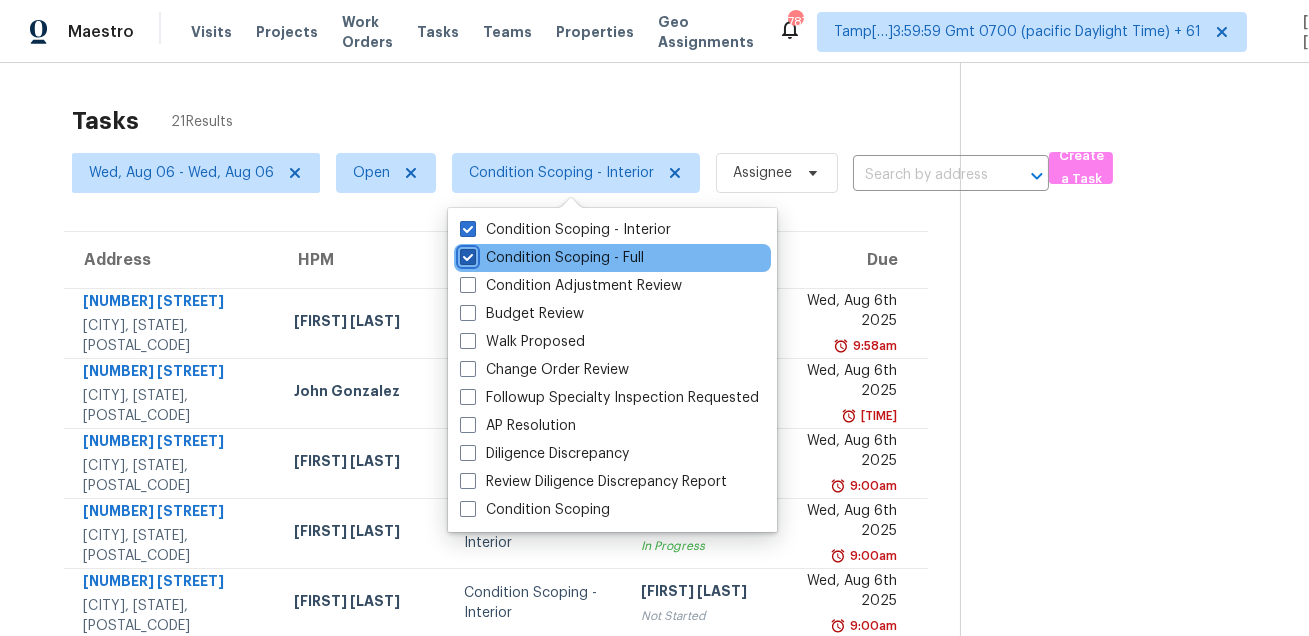 checkbox on "true" 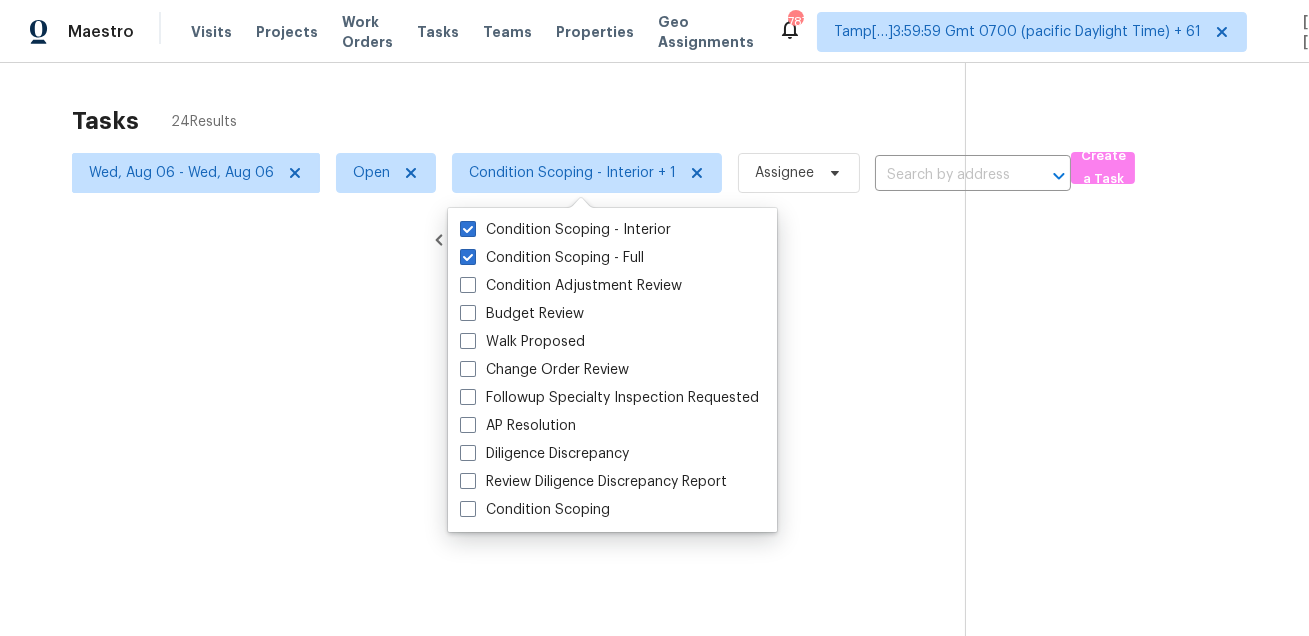 click at bounding box center [654, 318] 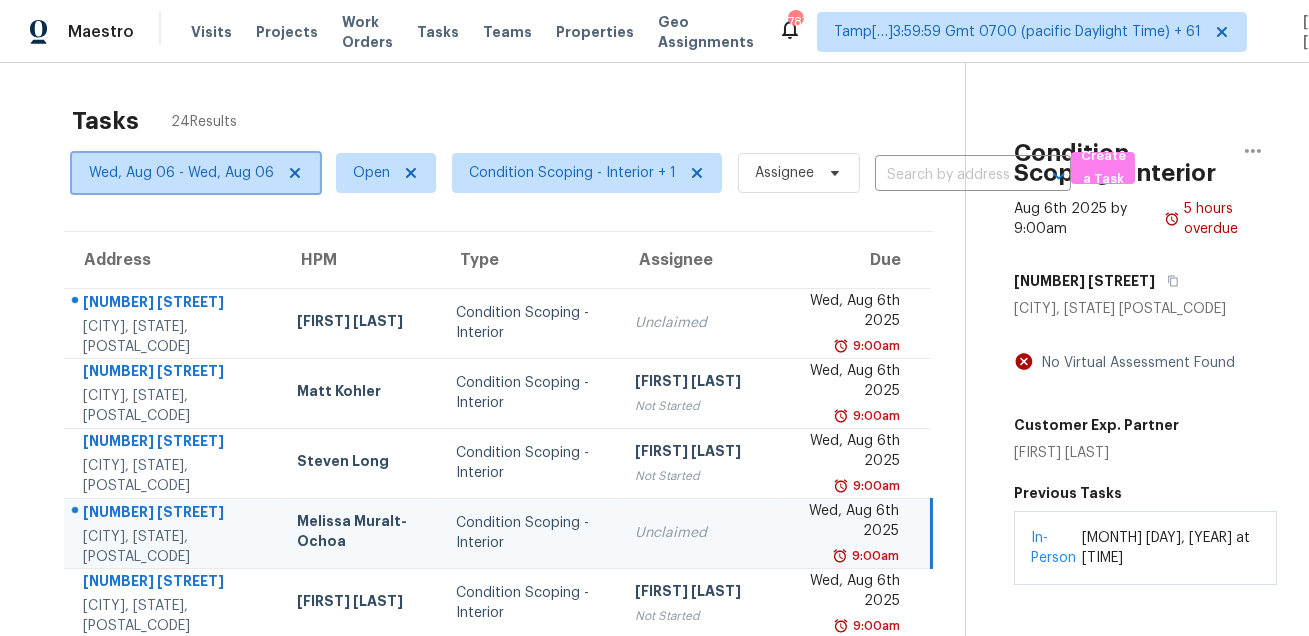 click on "Wed, Aug 06 - Wed, Aug 06" at bounding box center [196, 173] 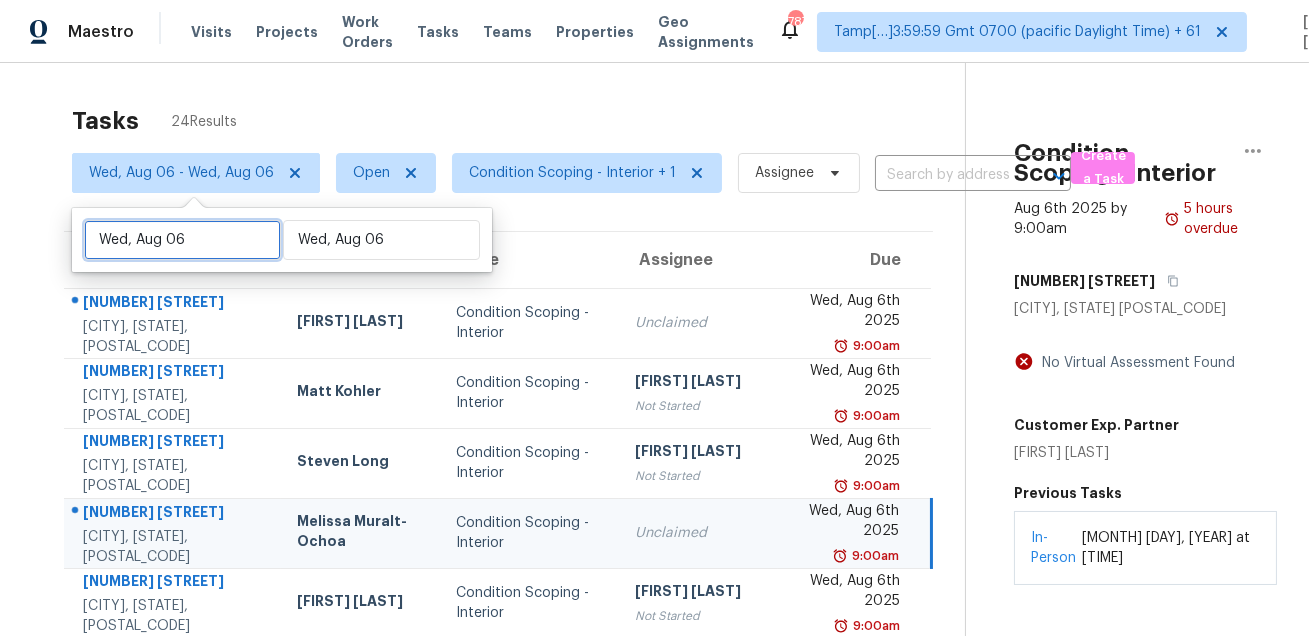 click on "Wed, Aug 06" at bounding box center (182, 240) 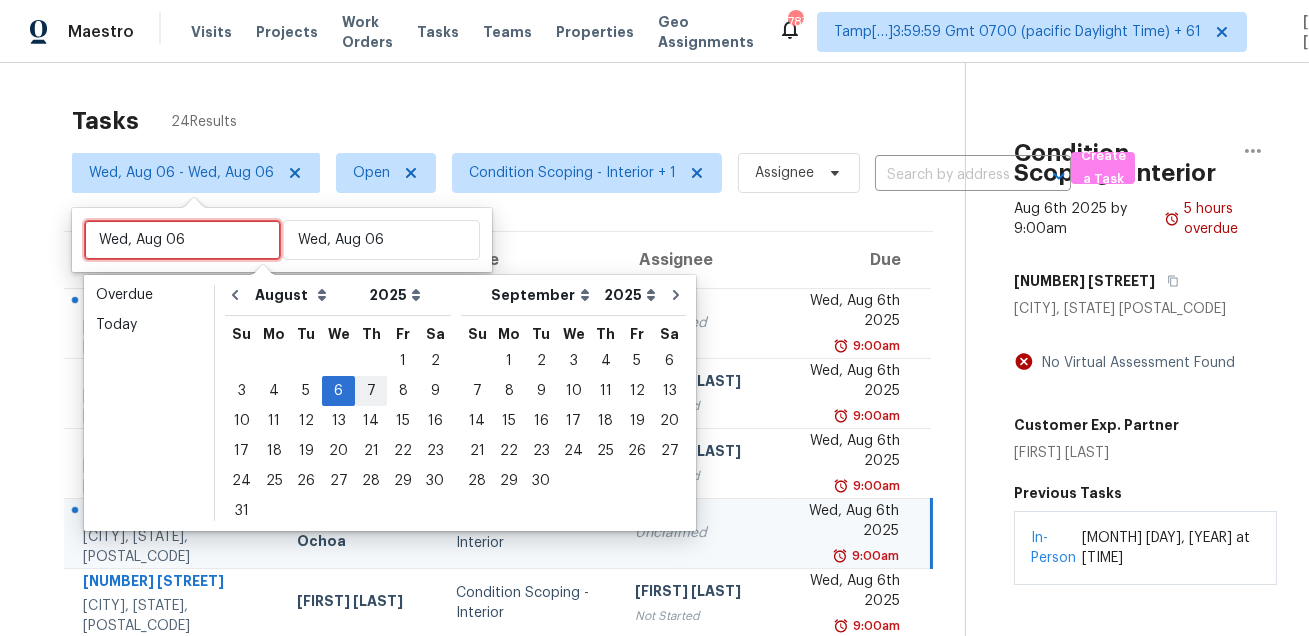 type 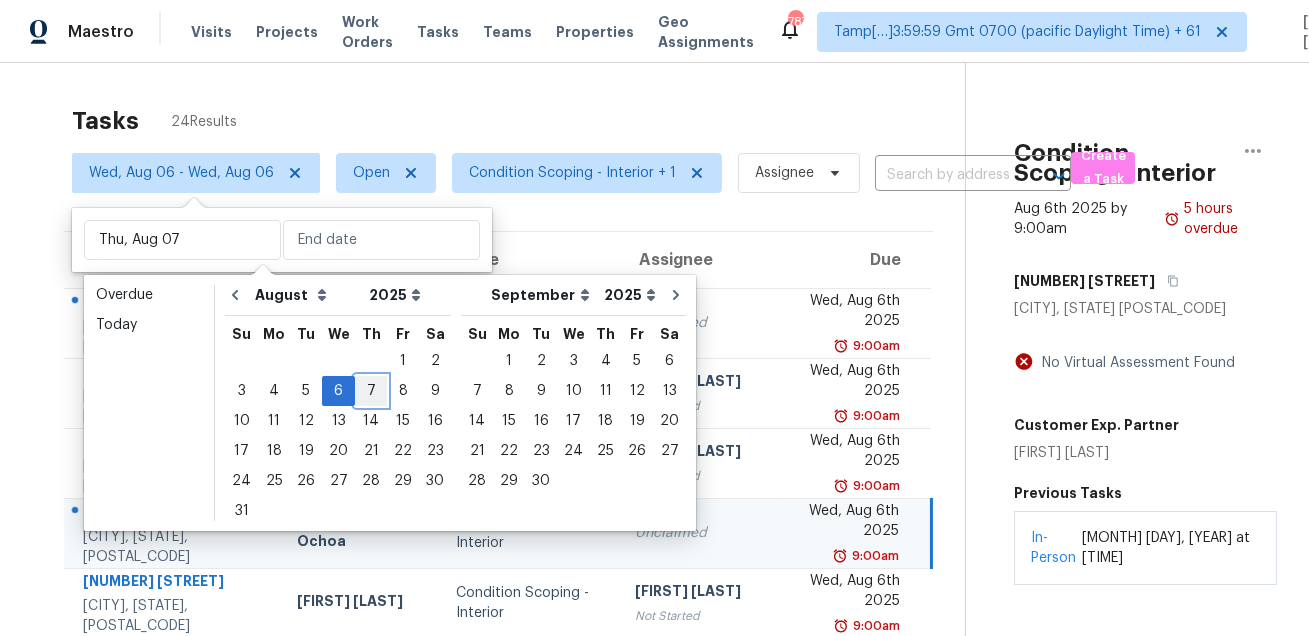 click on "7" at bounding box center (371, 391) 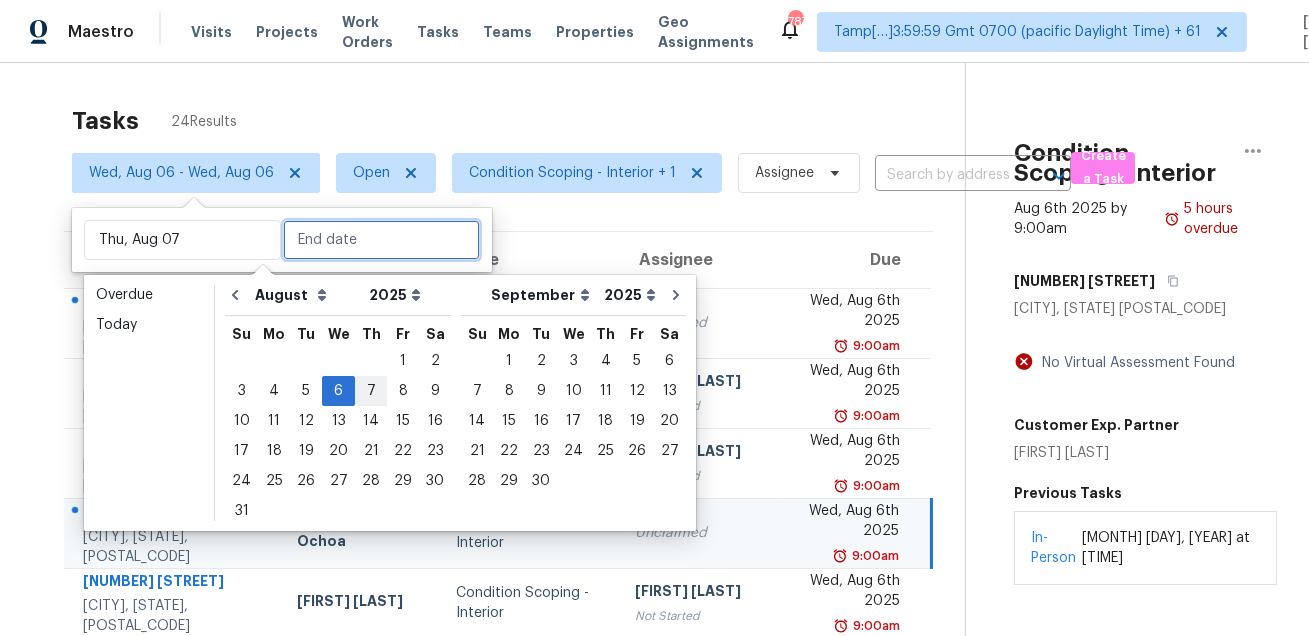 type on "Thu, Aug 07" 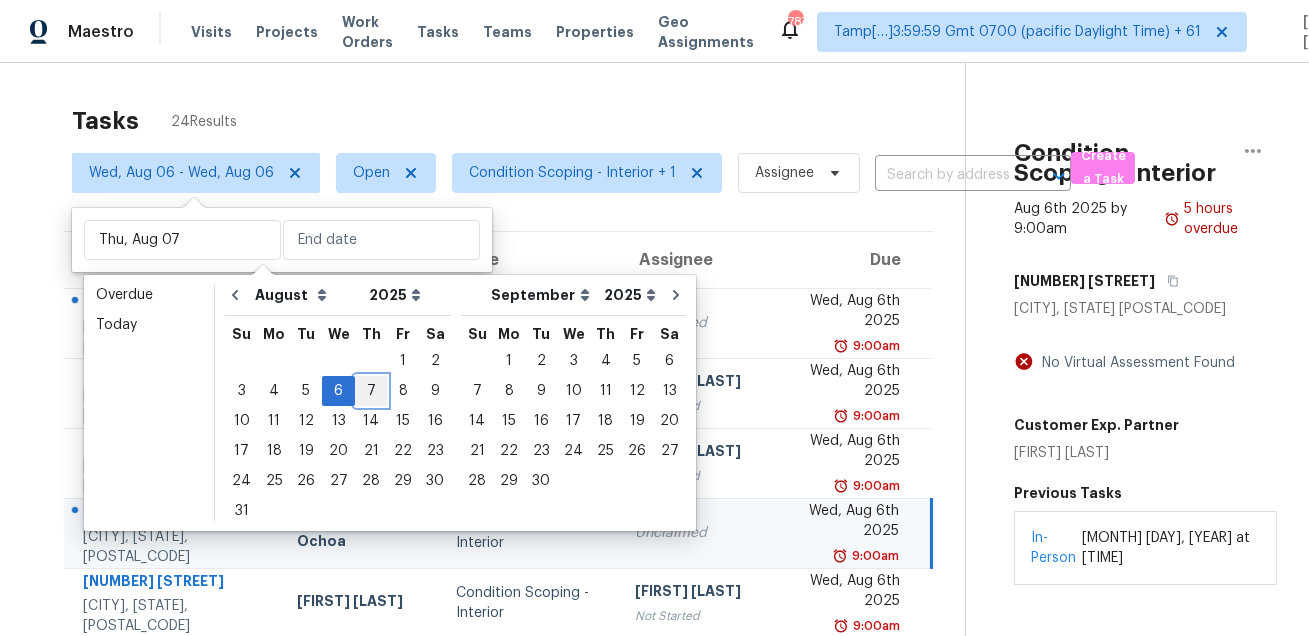 click on "7" at bounding box center (371, 391) 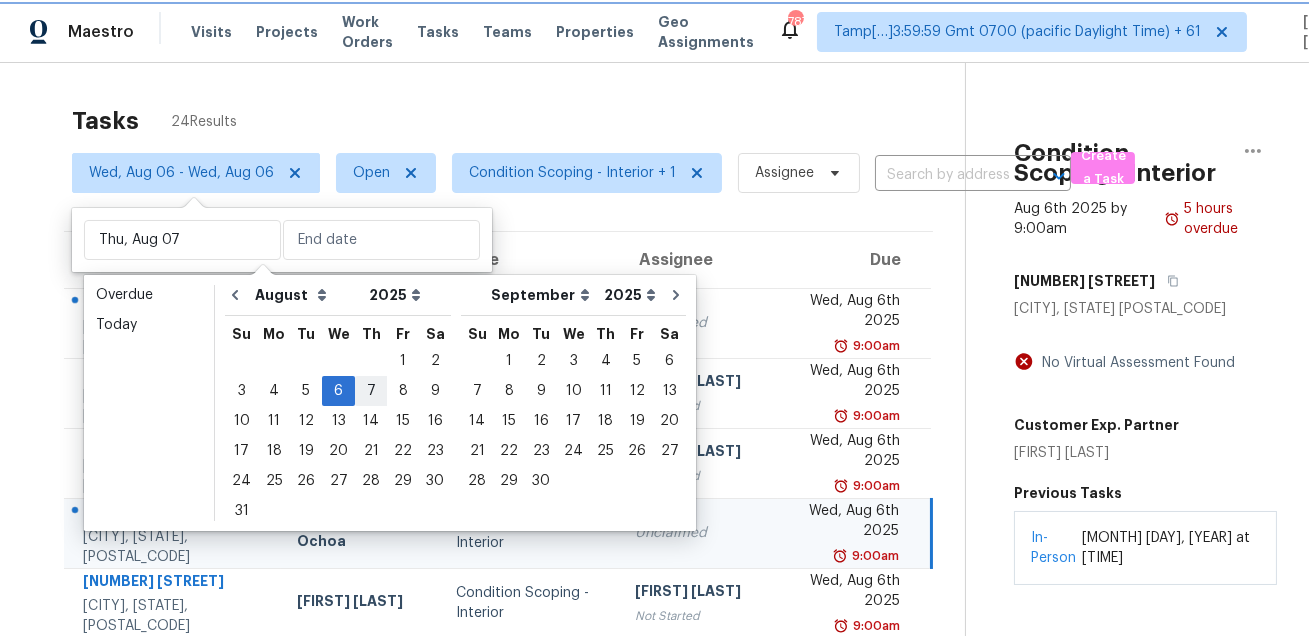 type on "Thu, Aug 07" 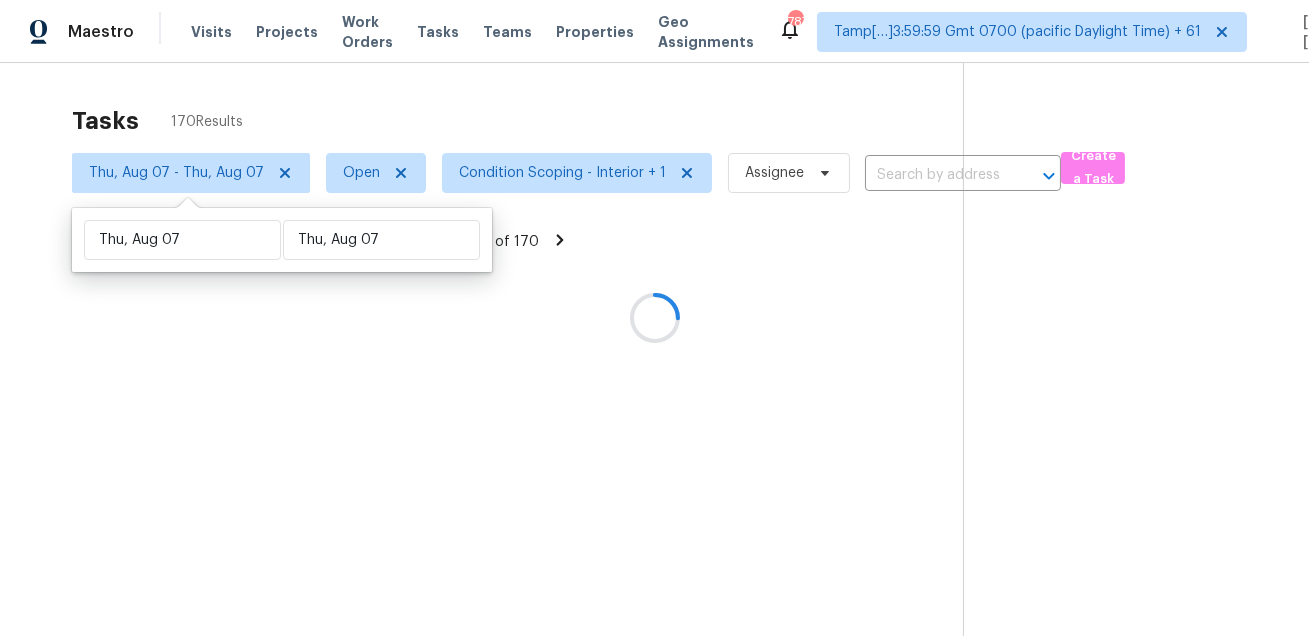 click at bounding box center [654, 318] 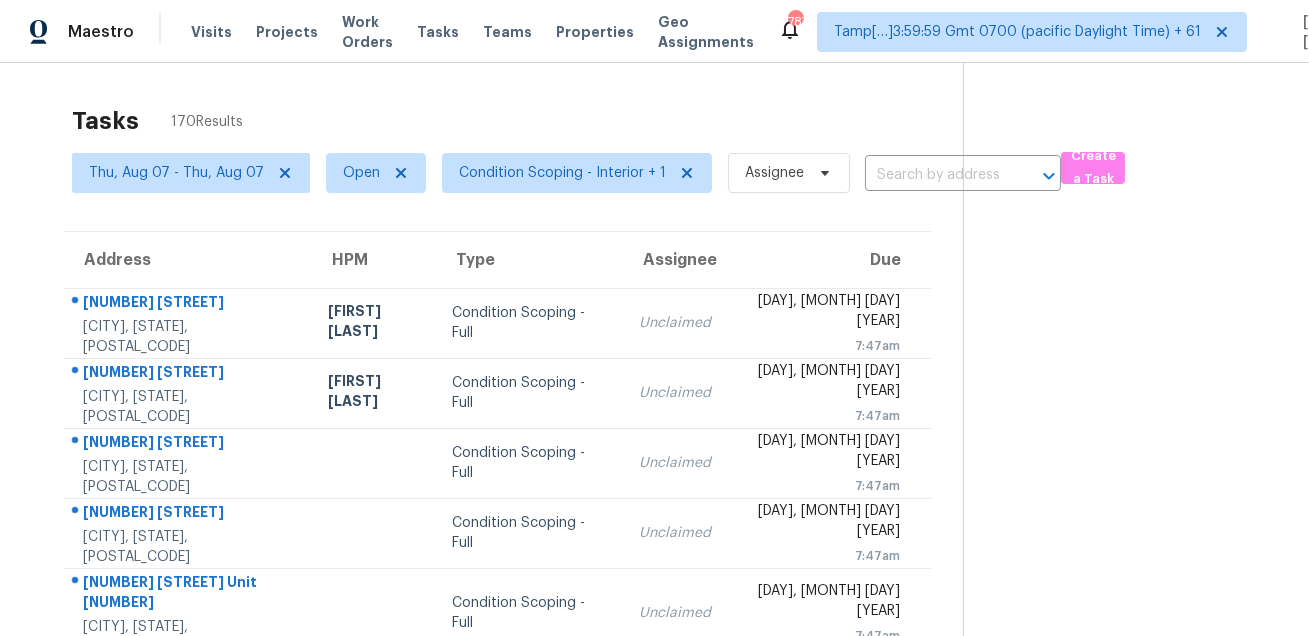 click on "Tasks [NUMBER] Results" at bounding box center [517, 121] 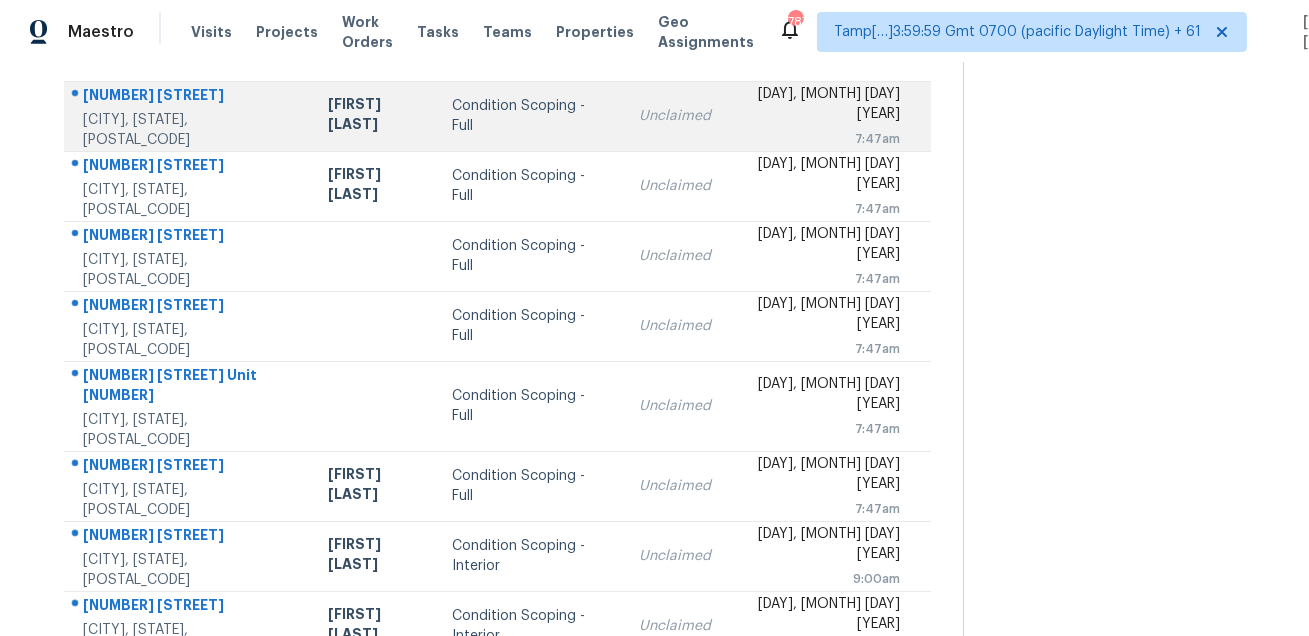 scroll, scrollTop: 0, scrollLeft: 0, axis: both 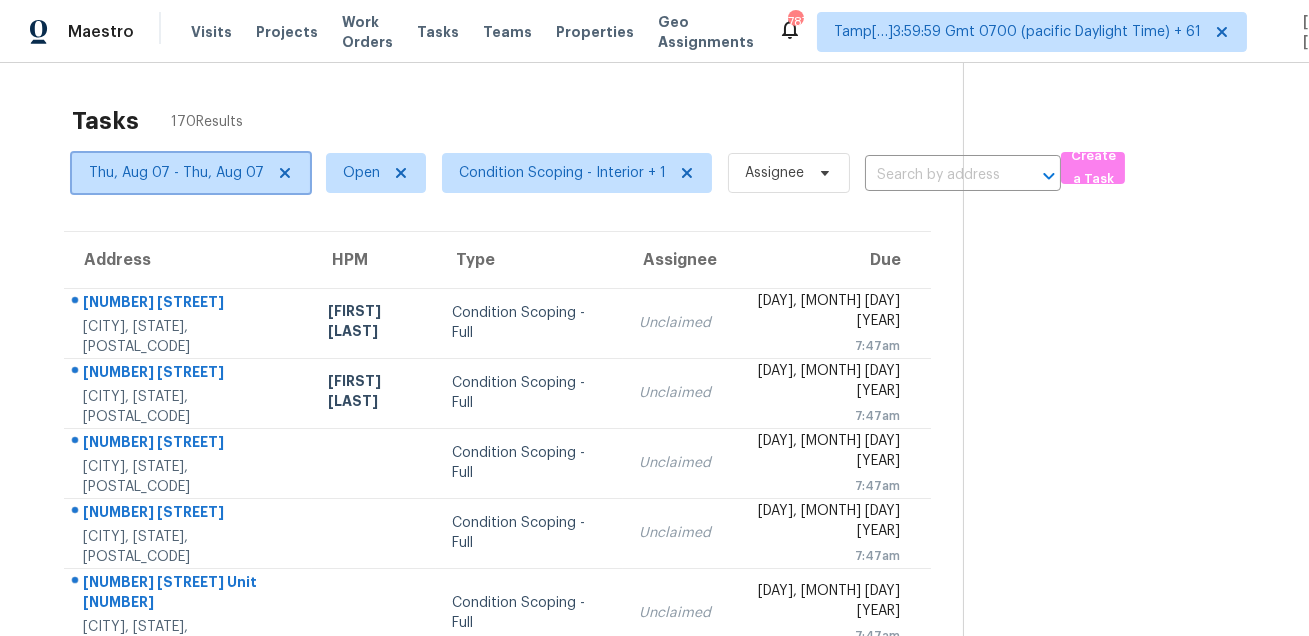 click on "Thu, Aug 07 - Thu, Aug 07" at bounding box center (176, 173) 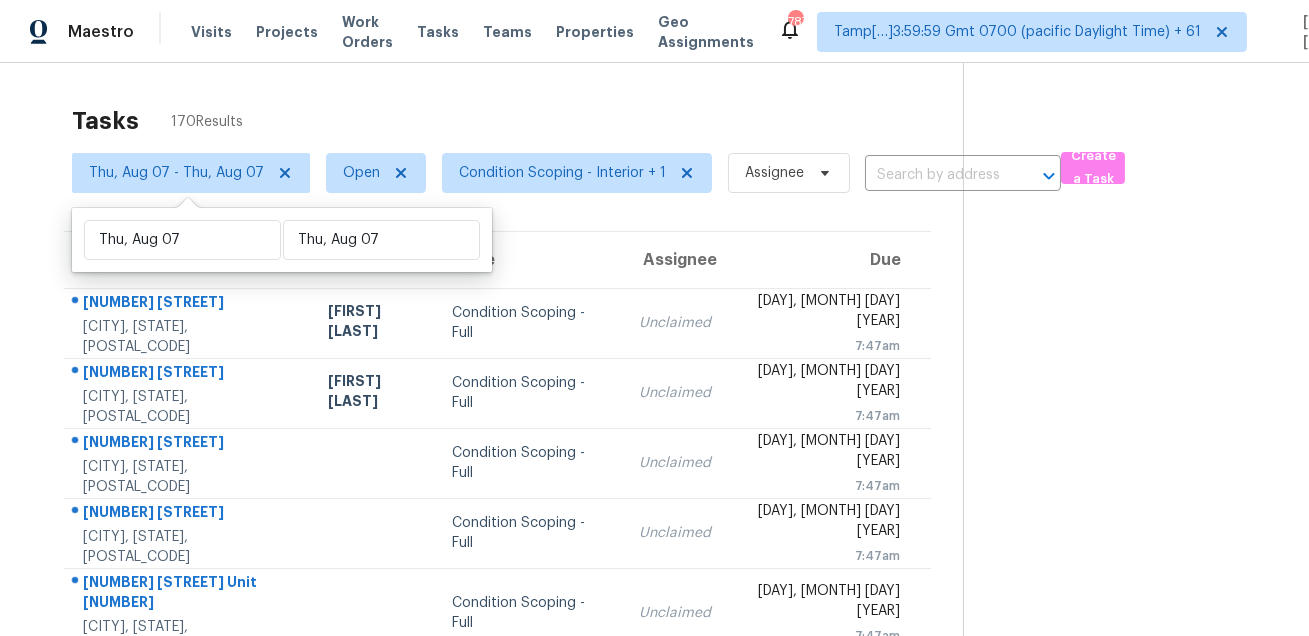 click on "[DAY], [MONTH] [DAY] [DAY], [MONTH] [DAY]" at bounding box center (282, 240) 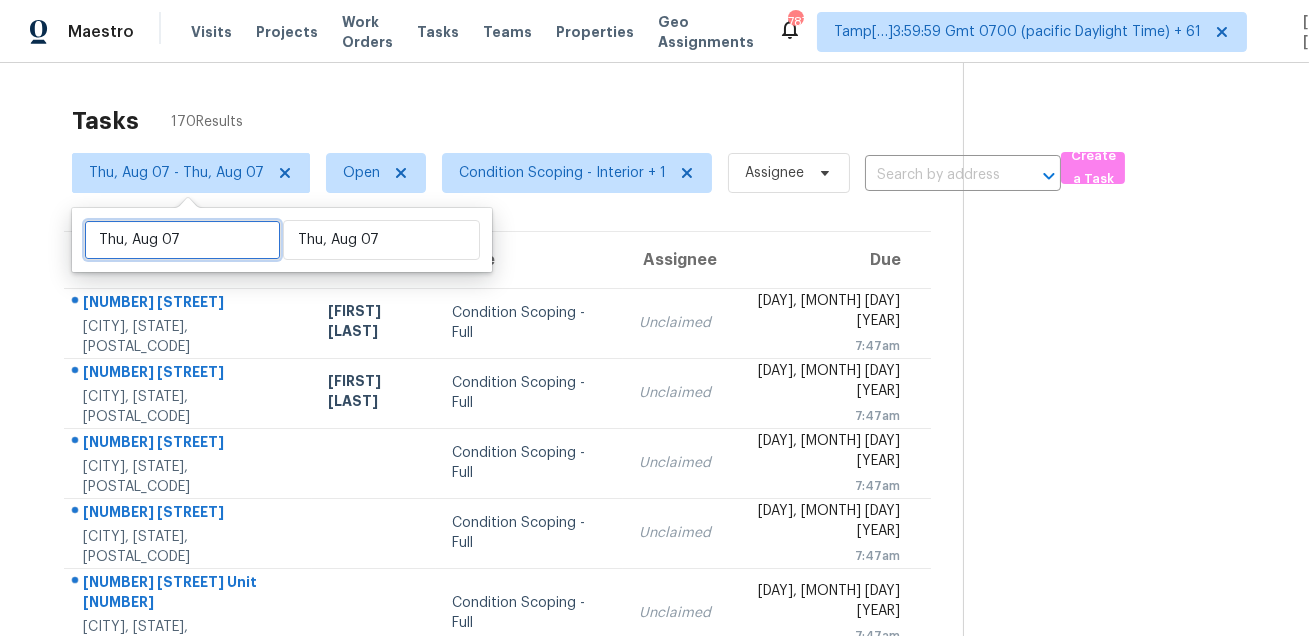 click on "Thu, Aug 07" at bounding box center (182, 240) 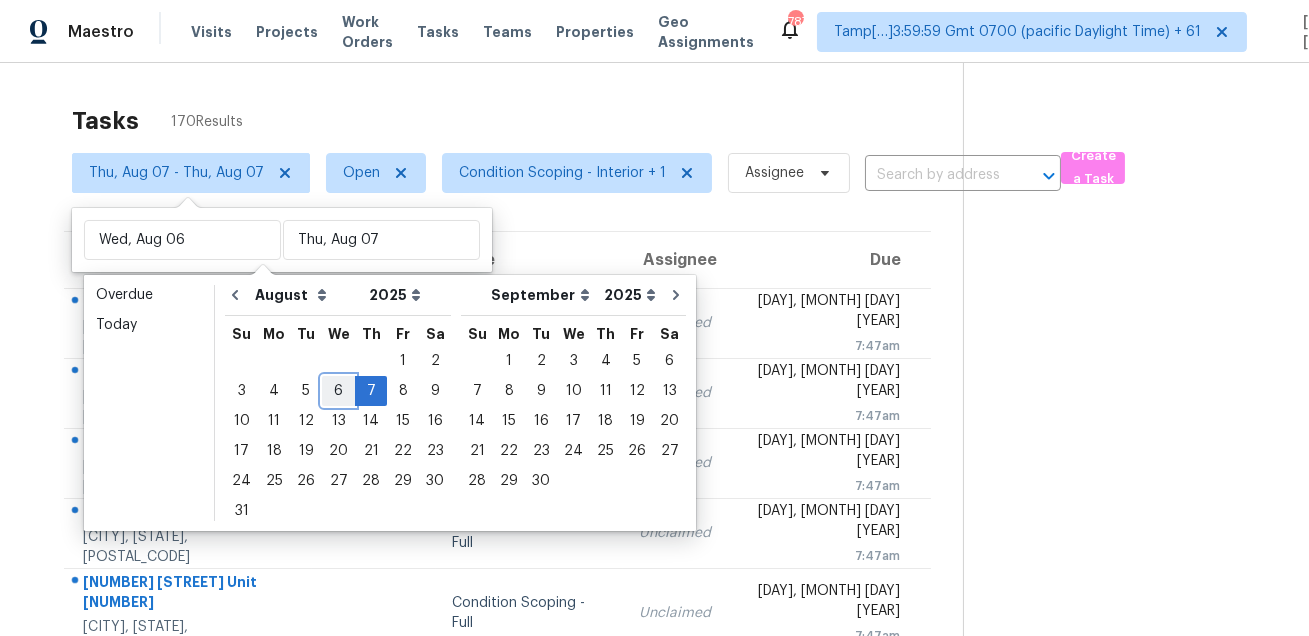 click on "6" at bounding box center (338, 391) 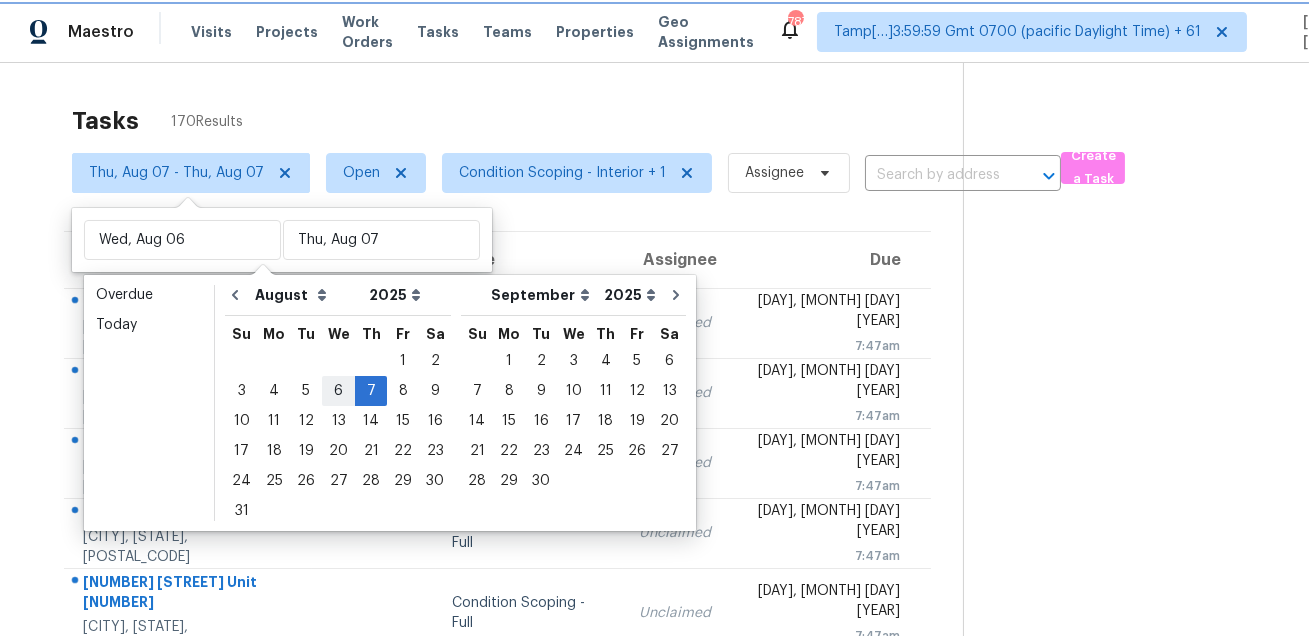 type on "Wed, Aug 06" 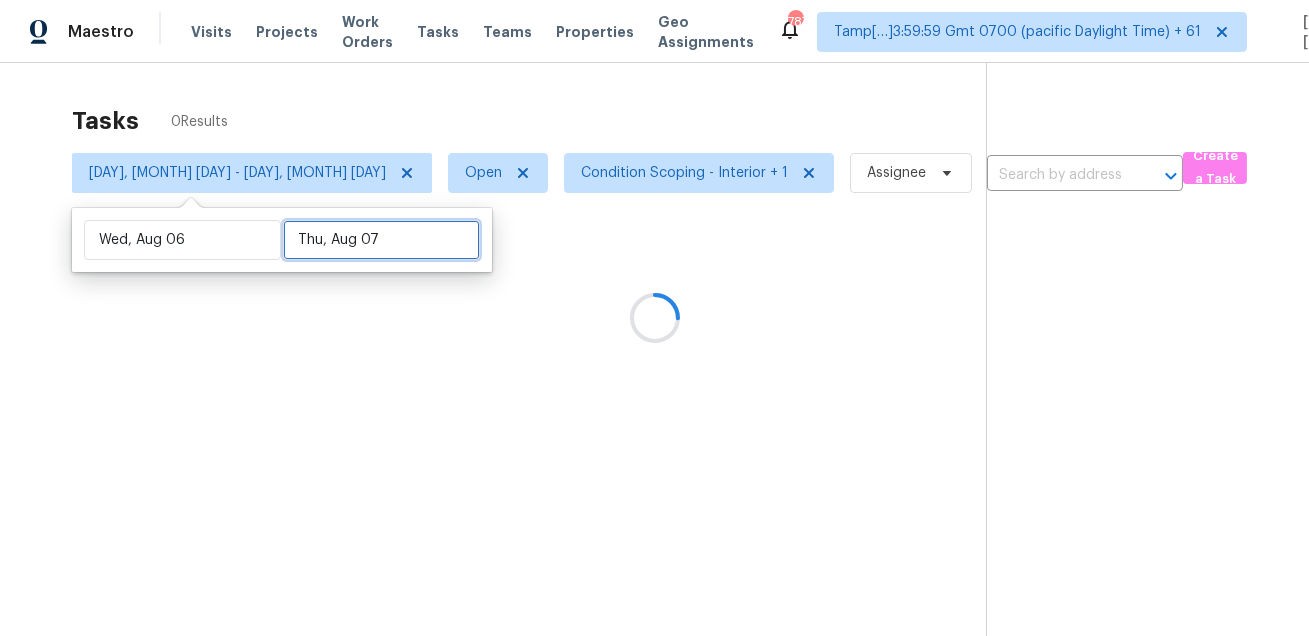 click on "Thu, Aug 07" at bounding box center [381, 240] 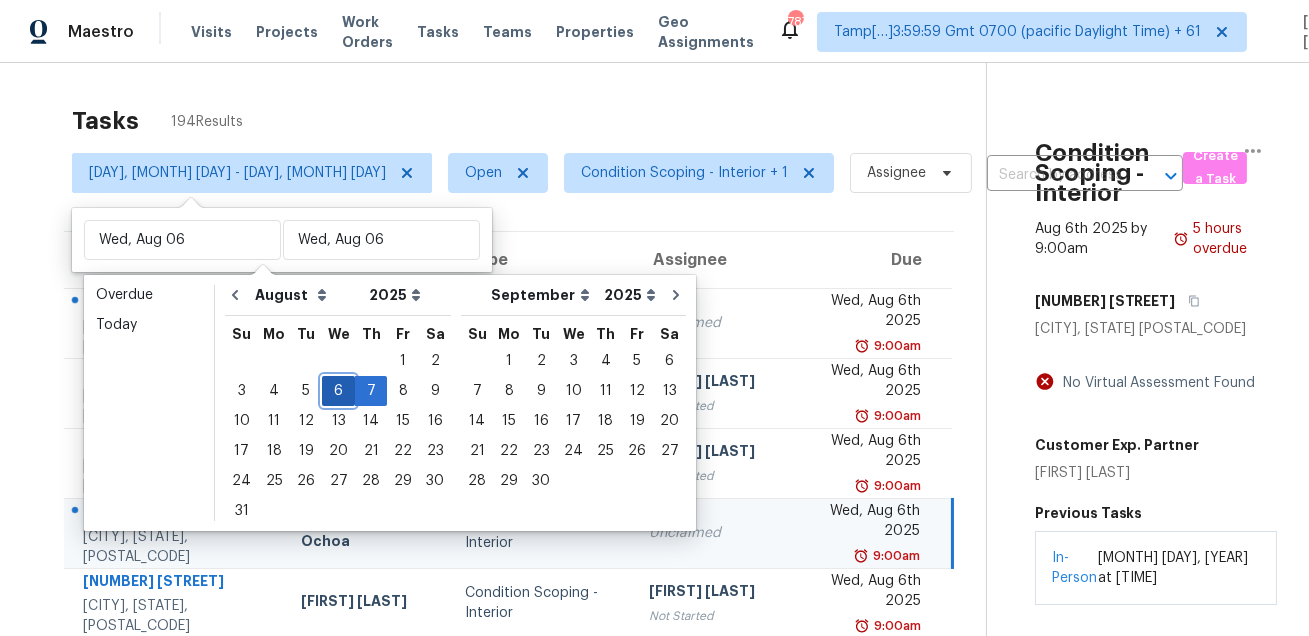 click on "6" at bounding box center [338, 391] 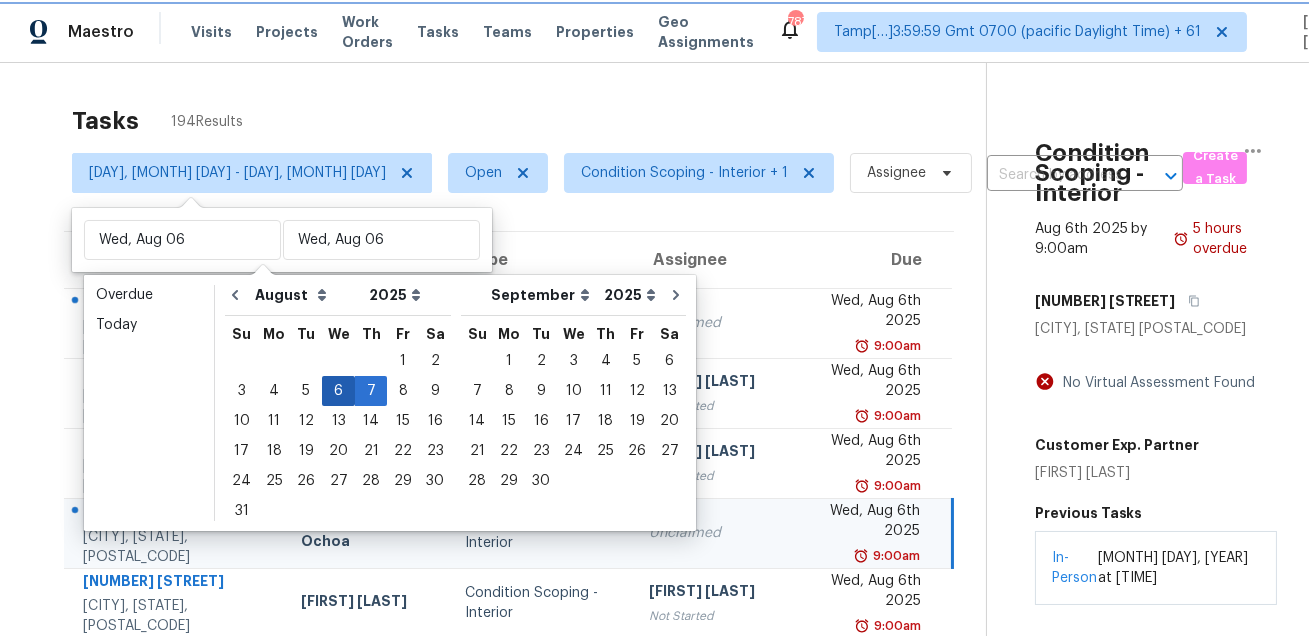 type on "Wed, Aug 06" 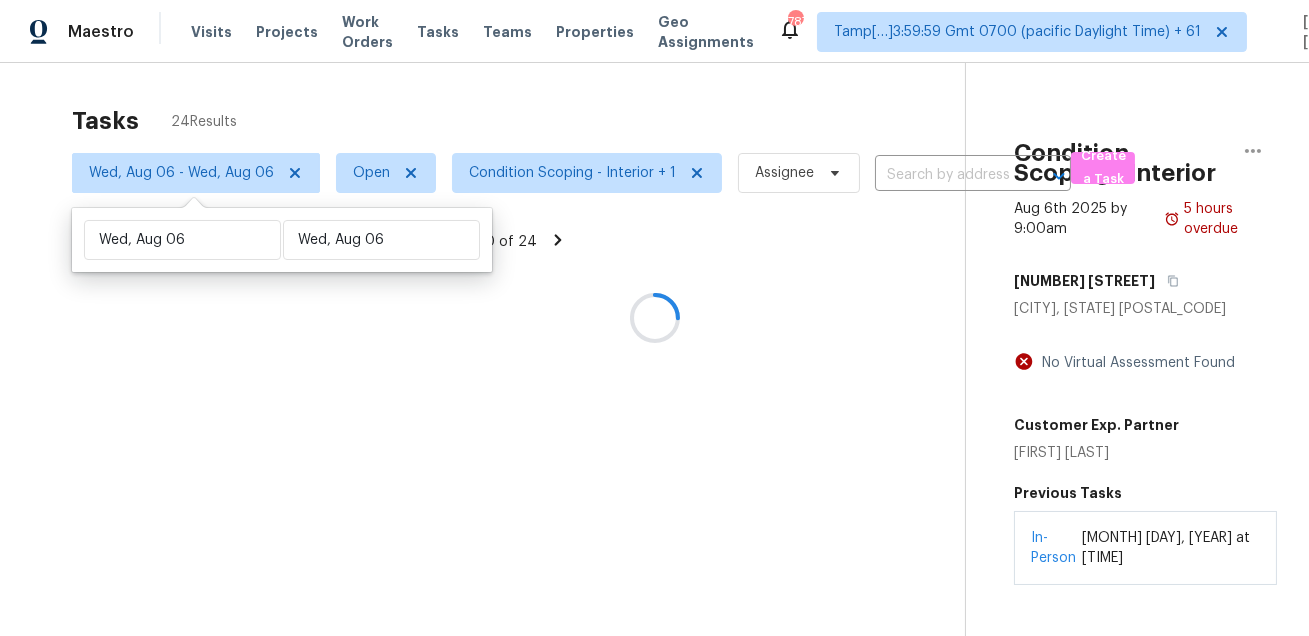 click at bounding box center [654, 318] 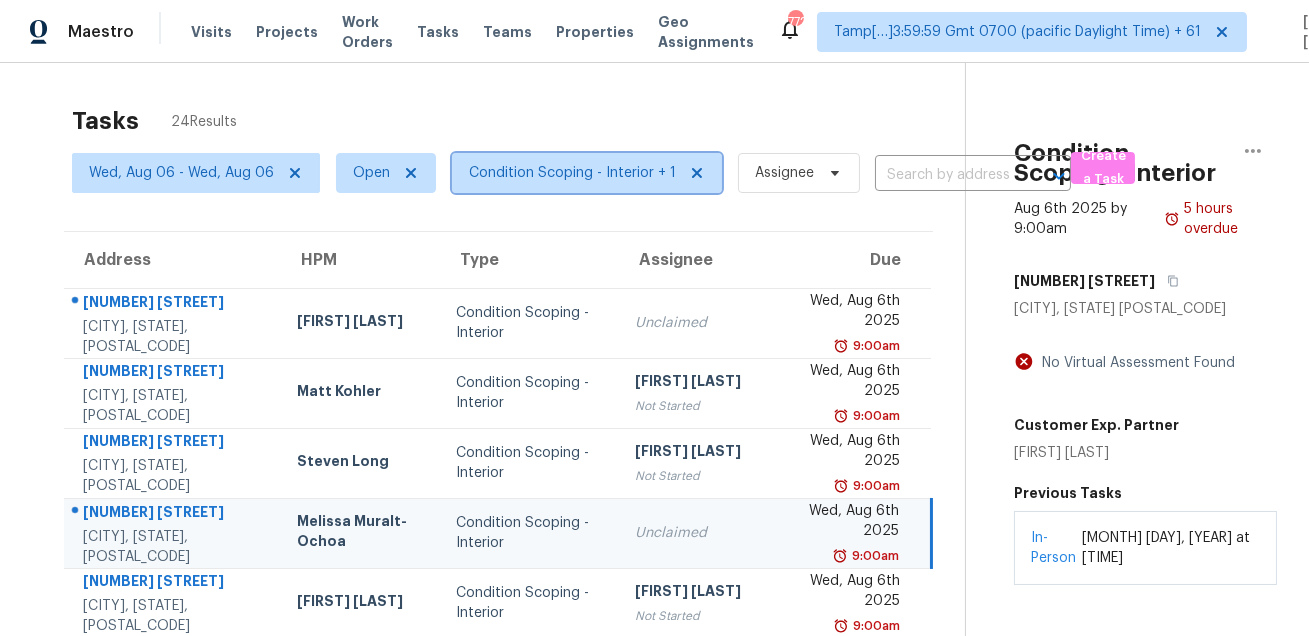 click on "Condition Scoping - Interior + 1" at bounding box center [572, 173] 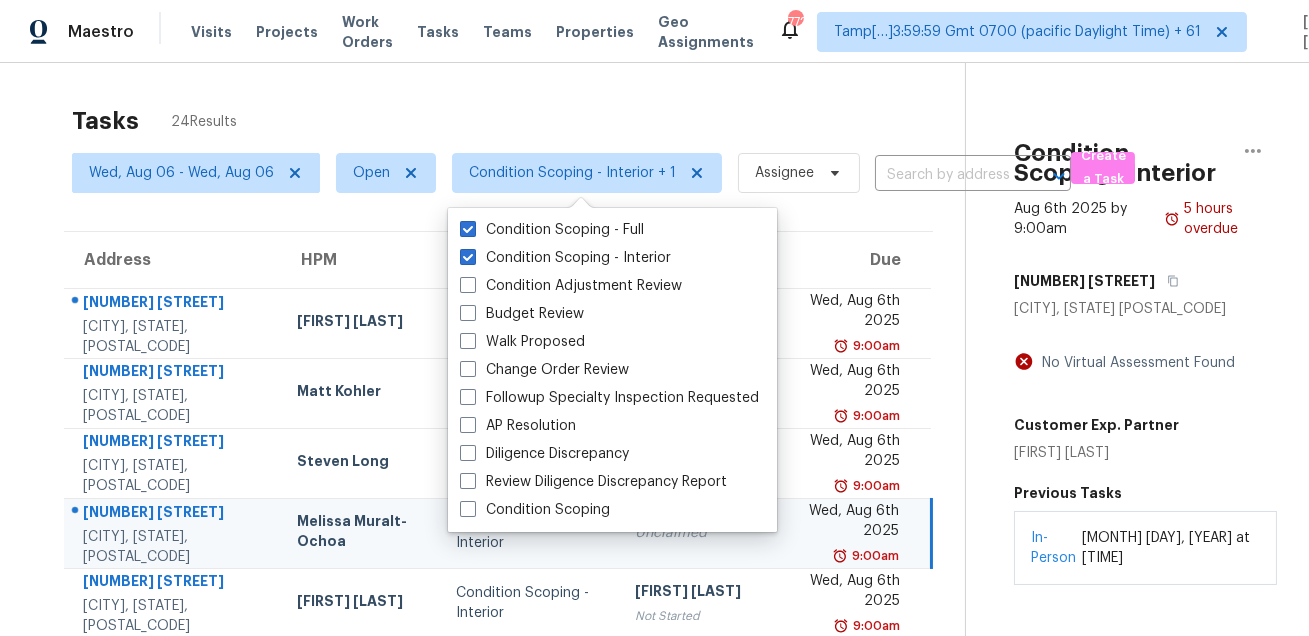 click on "Tasks 24  Results" at bounding box center [518, 121] 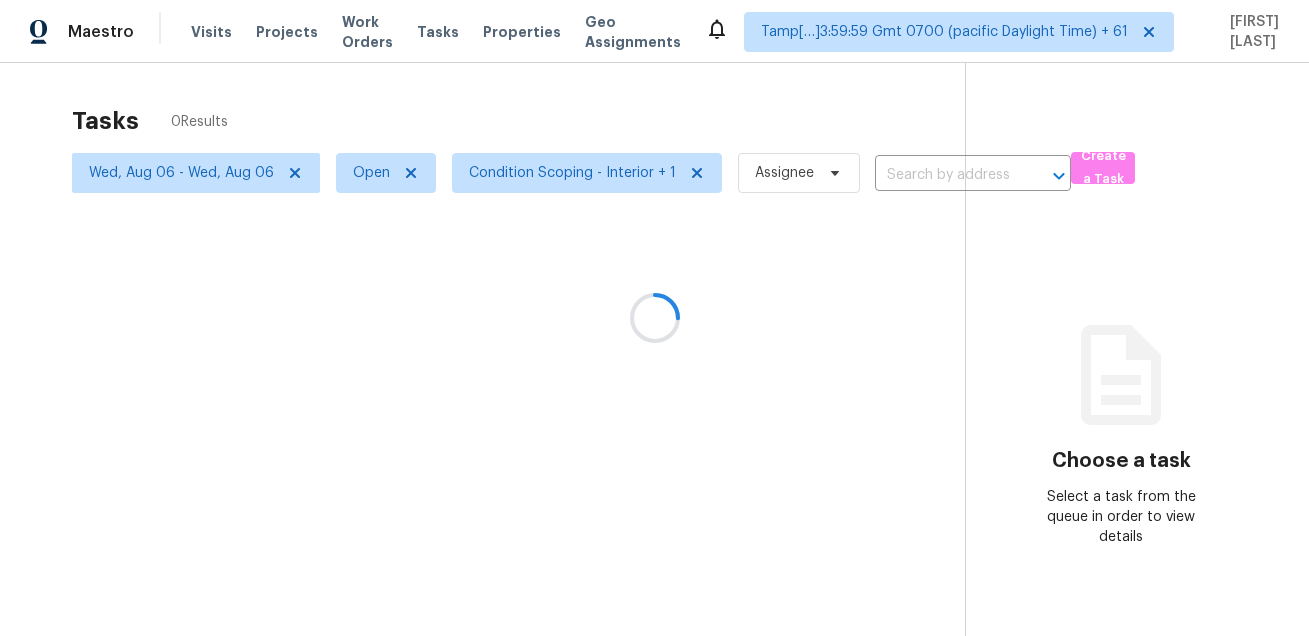 scroll, scrollTop: 0, scrollLeft: 0, axis: both 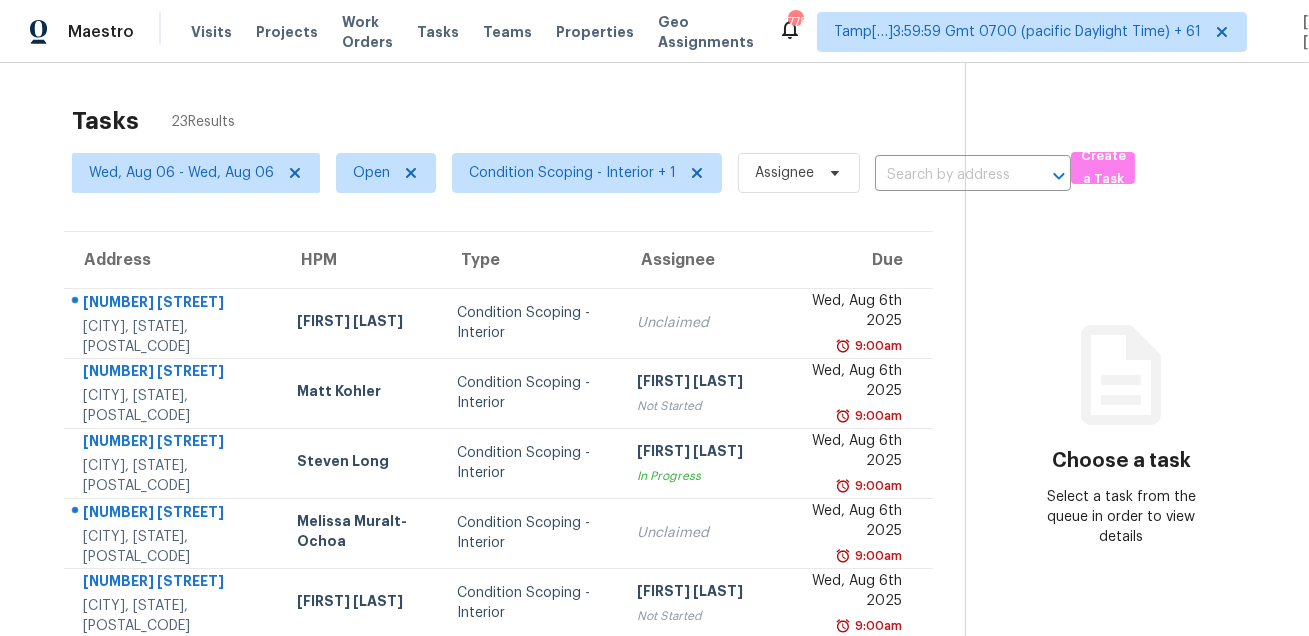 click on "Tasks 23  Results" at bounding box center (518, 121) 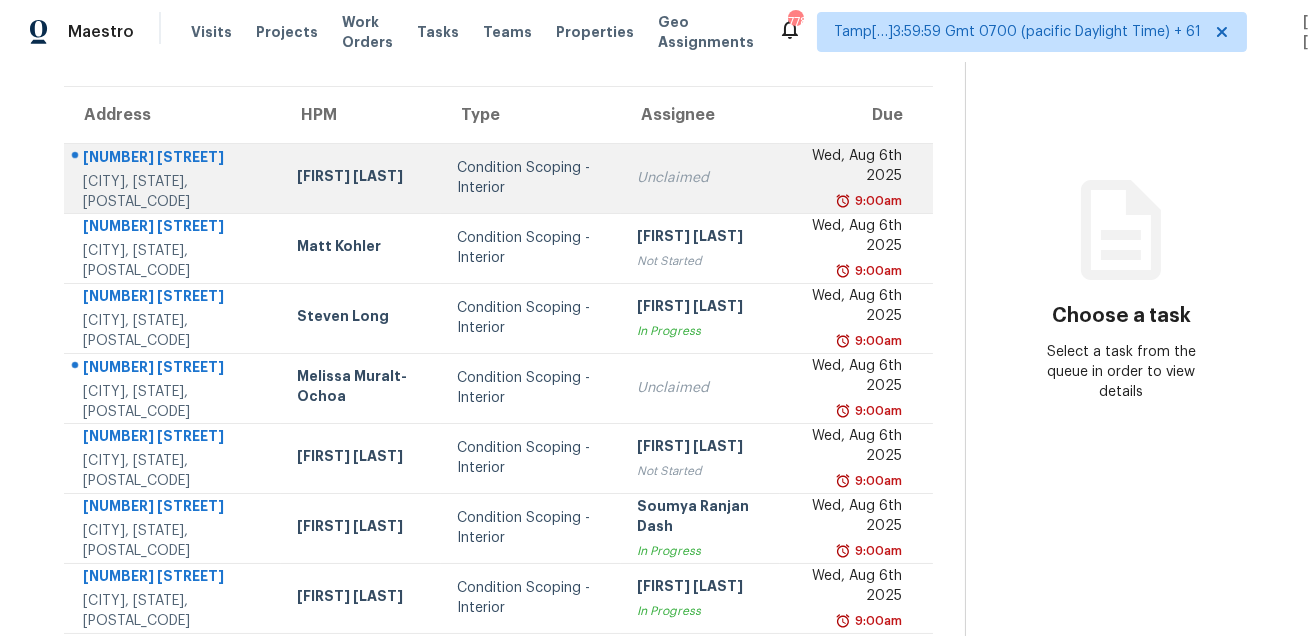 scroll, scrollTop: 103, scrollLeft: 0, axis: vertical 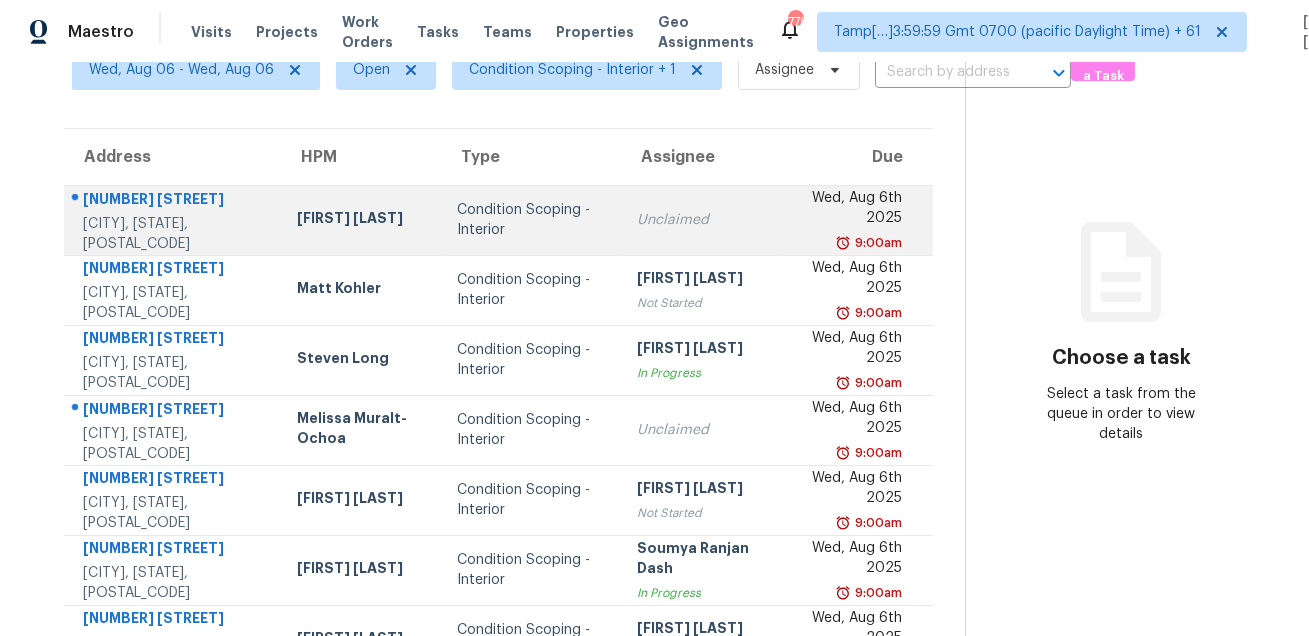 click on "[NUMBER] [STREET]   [CITY], [STATE], [POSTAL_CODE]" at bounding box center [172, 220] 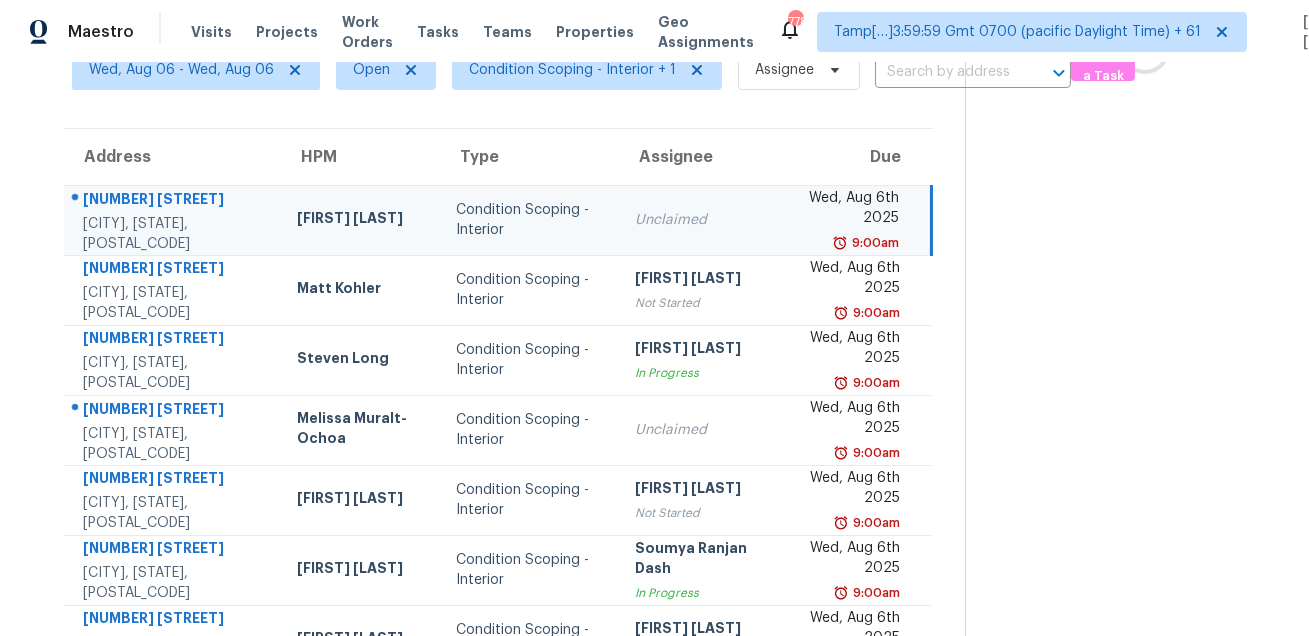 click on "8745 N Vienna Dr   Dunnellon, FL, 34433" at bounding box center [172, 220] 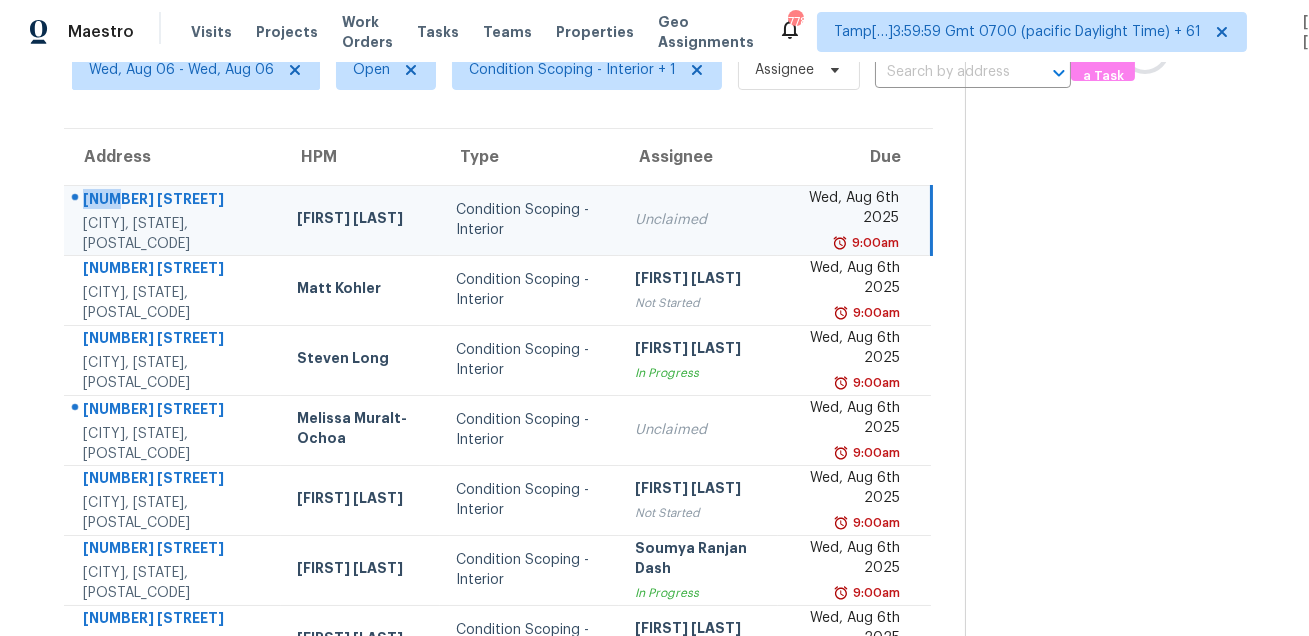 click on "8745 N Vienna Dr   Dunnellon, FL, 34433" at bounding box center (172, 220) 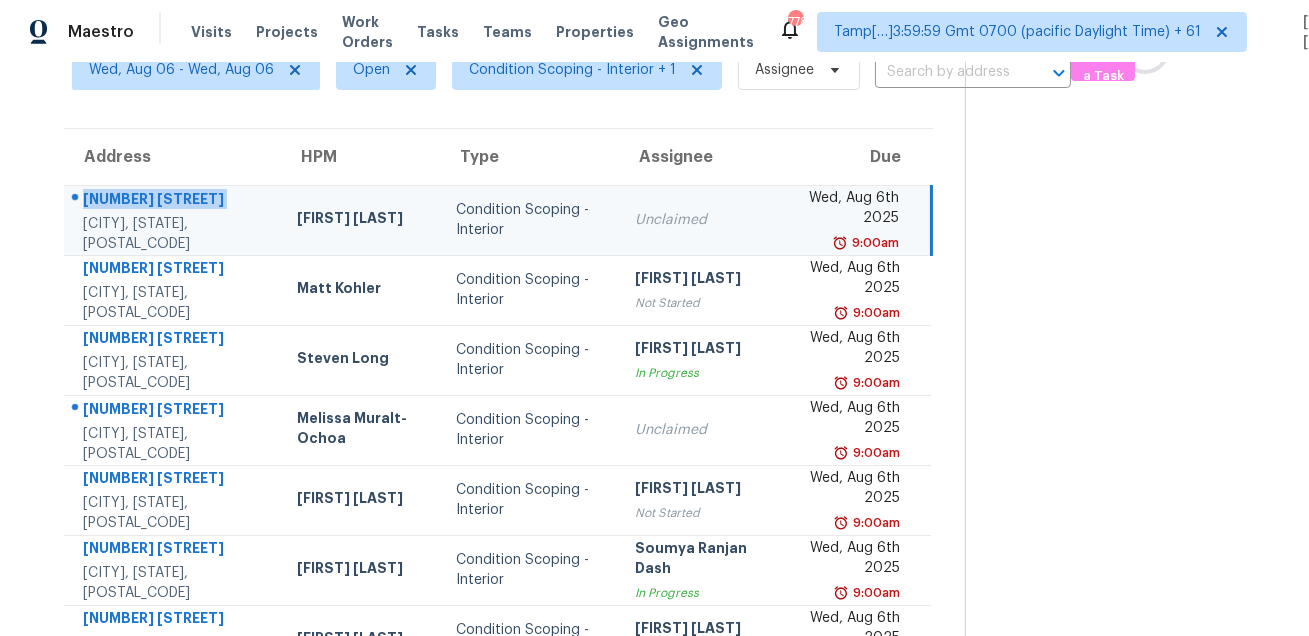 copy on "[NUMBER] [STREET]" 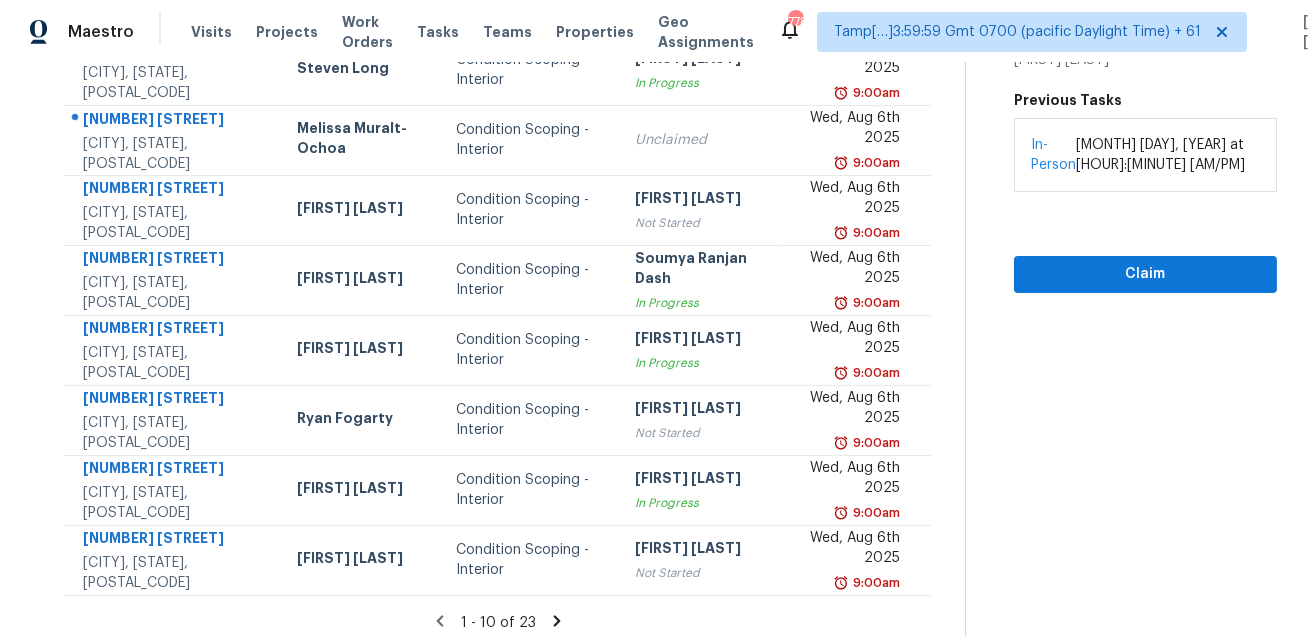 scroll, scrollTop: 371, scrollLeft: 0, axis: vertical 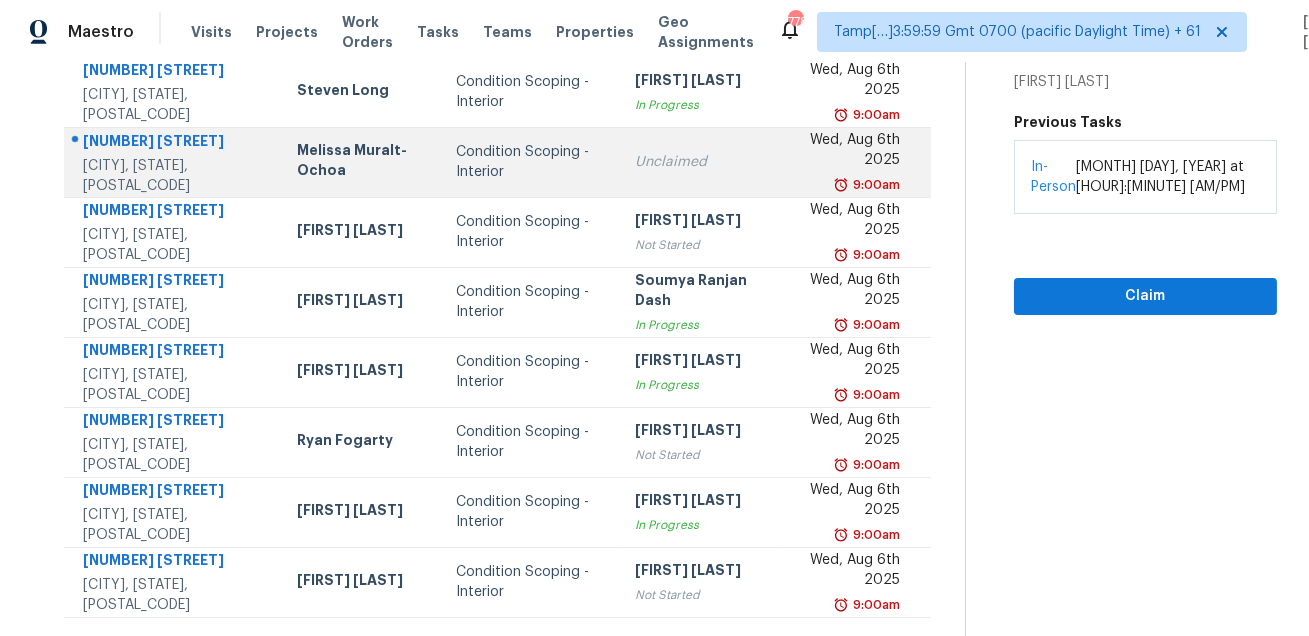 click on "[NUMBER] [STREET]" at bounding box center [174, 143] 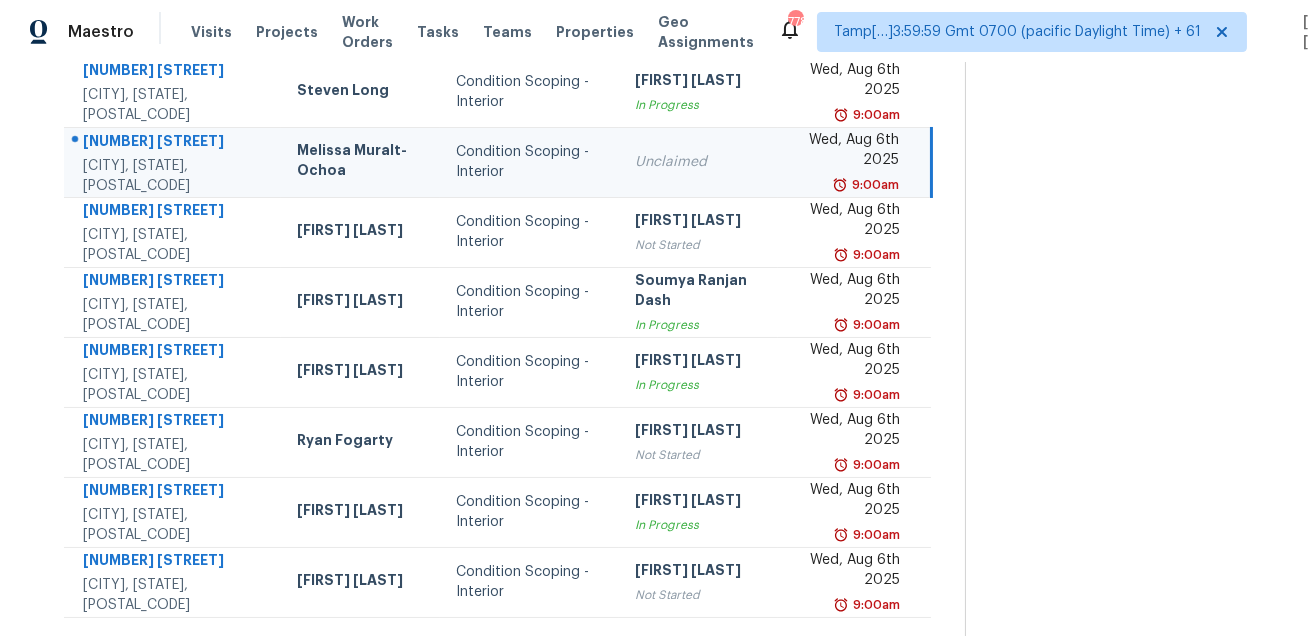 click on "[NUMBER] [STREET]" at bounding box center (174, 143) 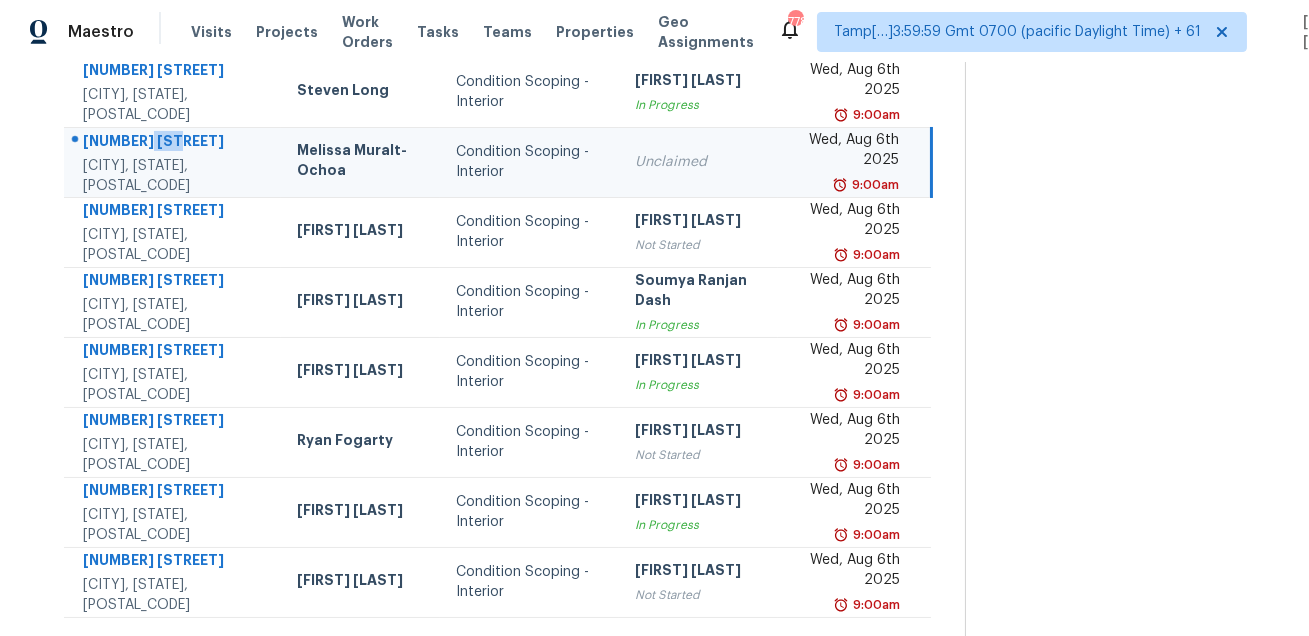 click on "[NUMBER] [STREET]" at bounding box center [174, 143] 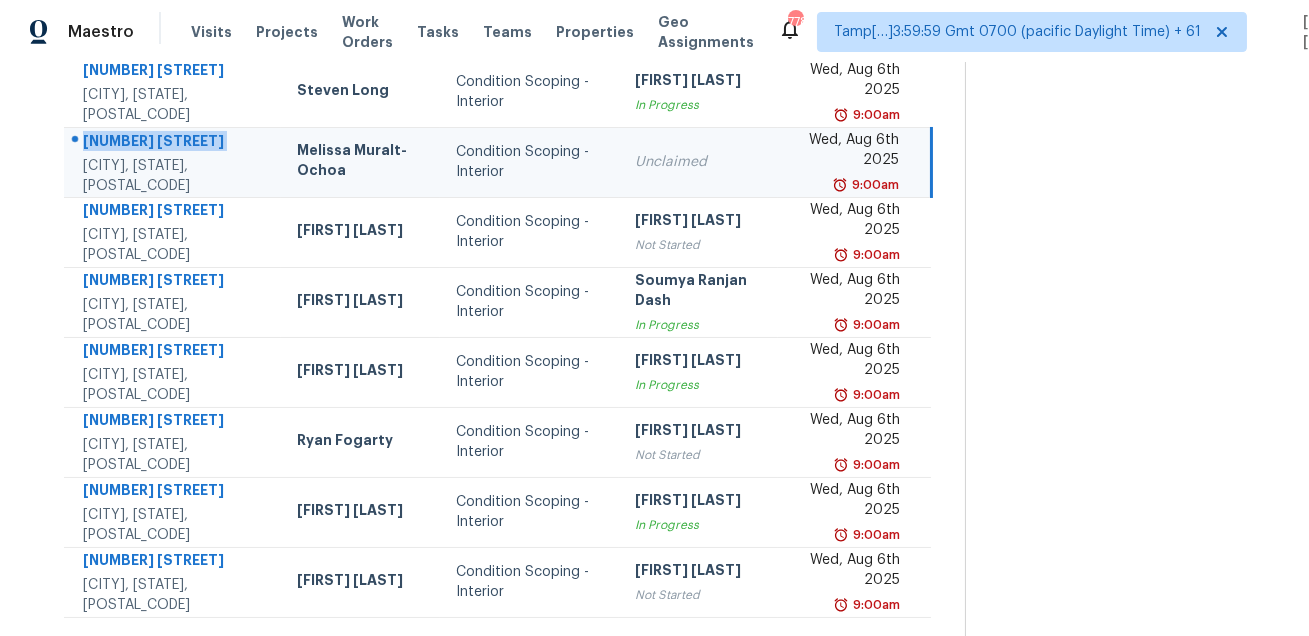 copy on "[NUMBER] [STREET]" 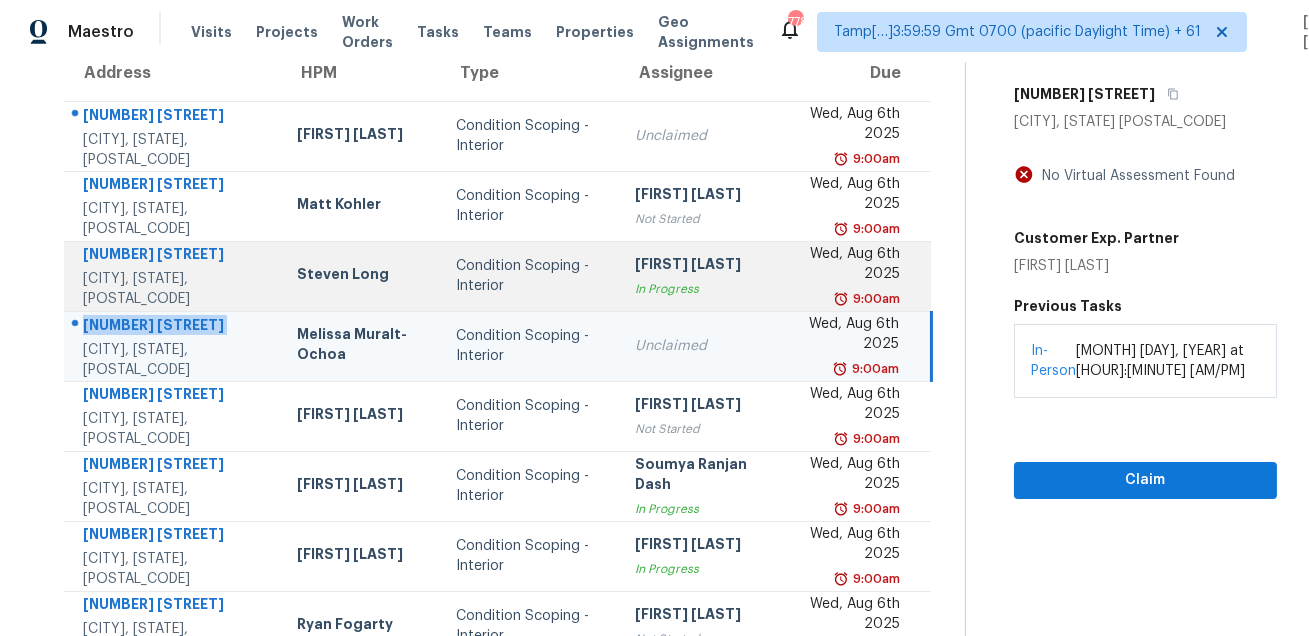 scroll, scrollTop: 143, scrollLeft: 0, axis: vertical 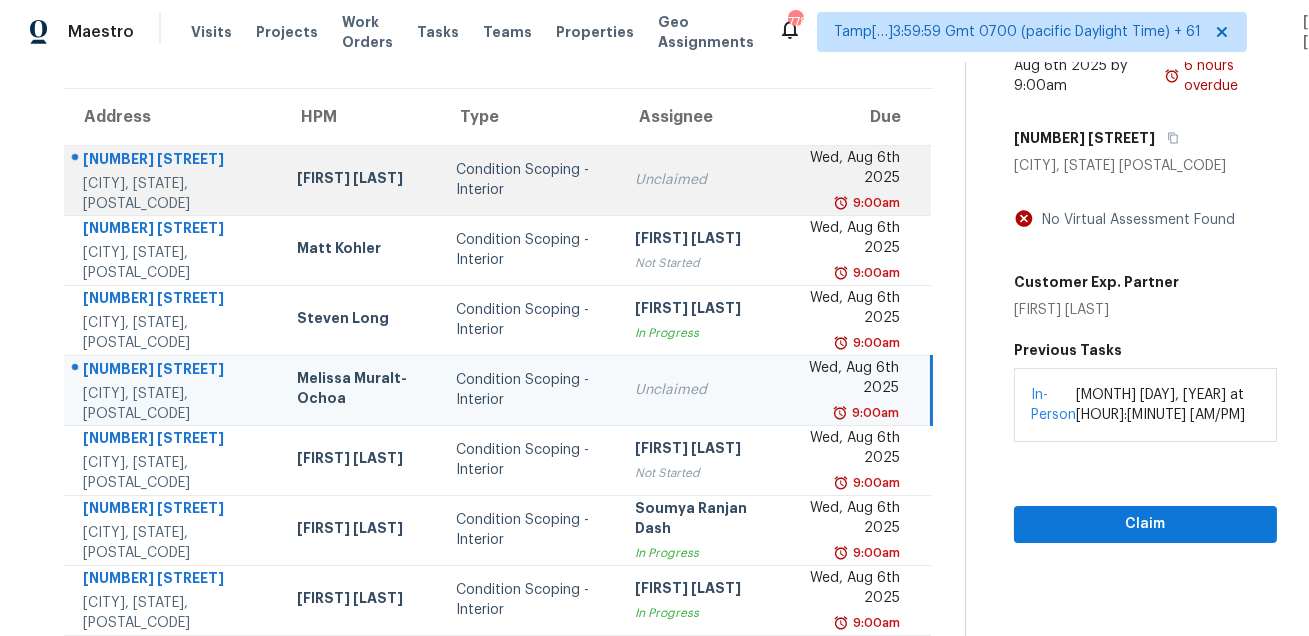 click on "Wed, Aug 6th 2025 9:00am" at bounding box center (855, 180) 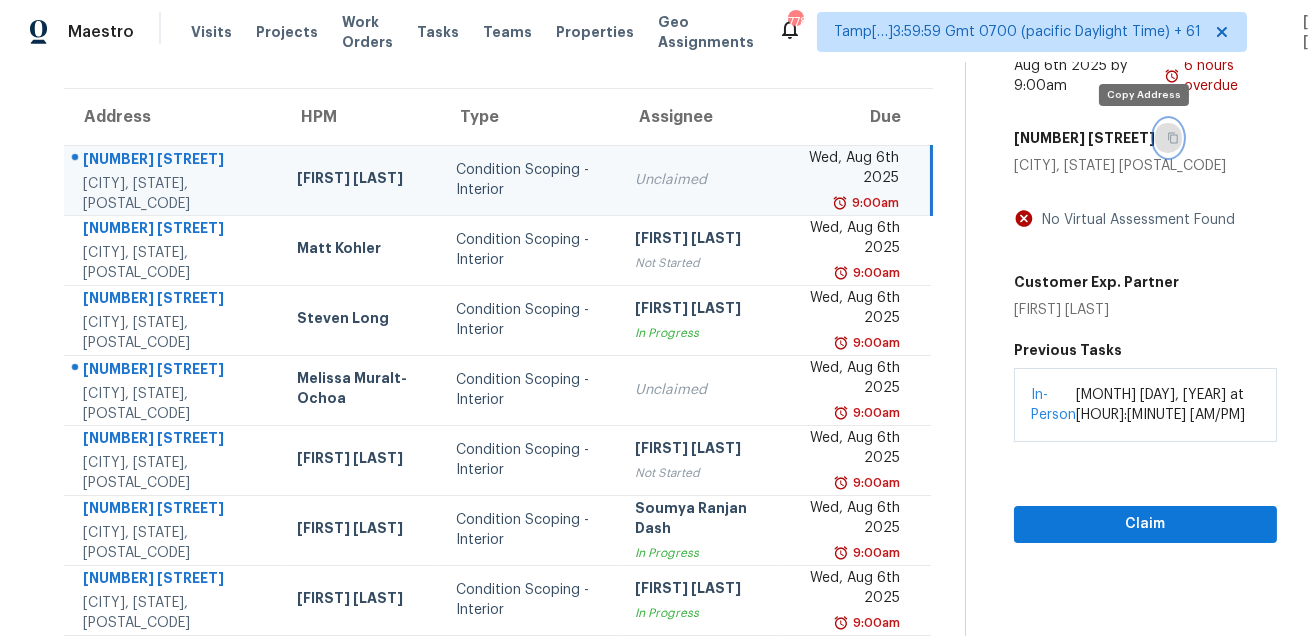click 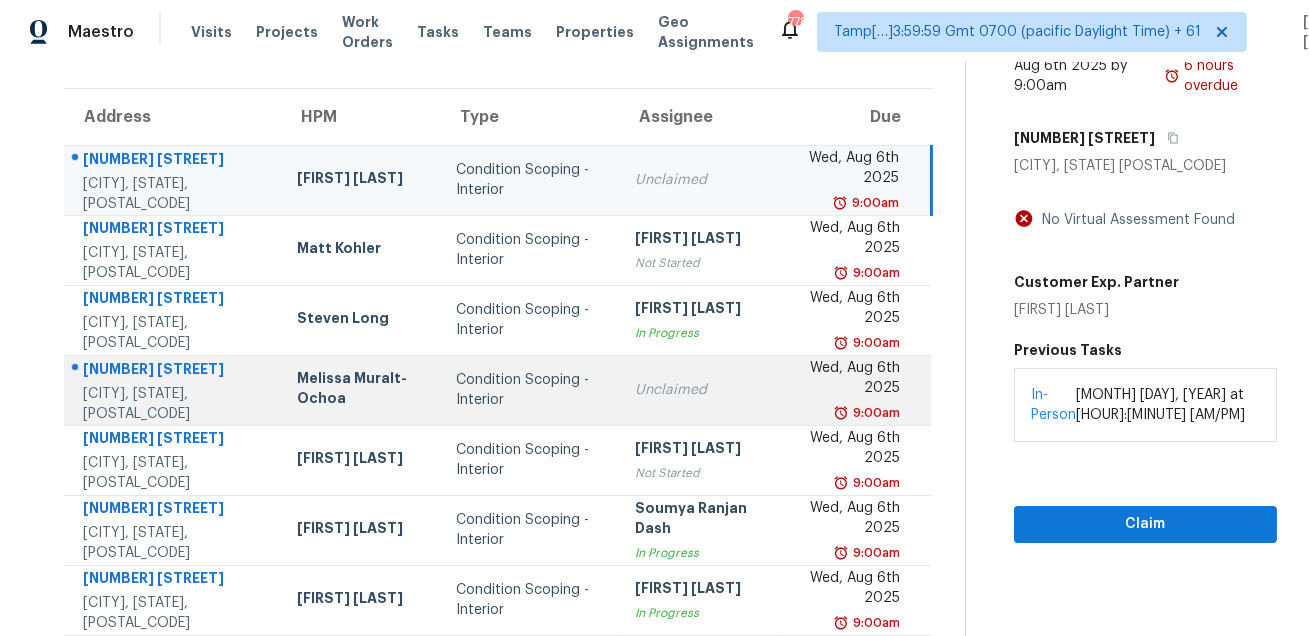click on "Condition Scoping - Interior" at bounding box center [529, 390] 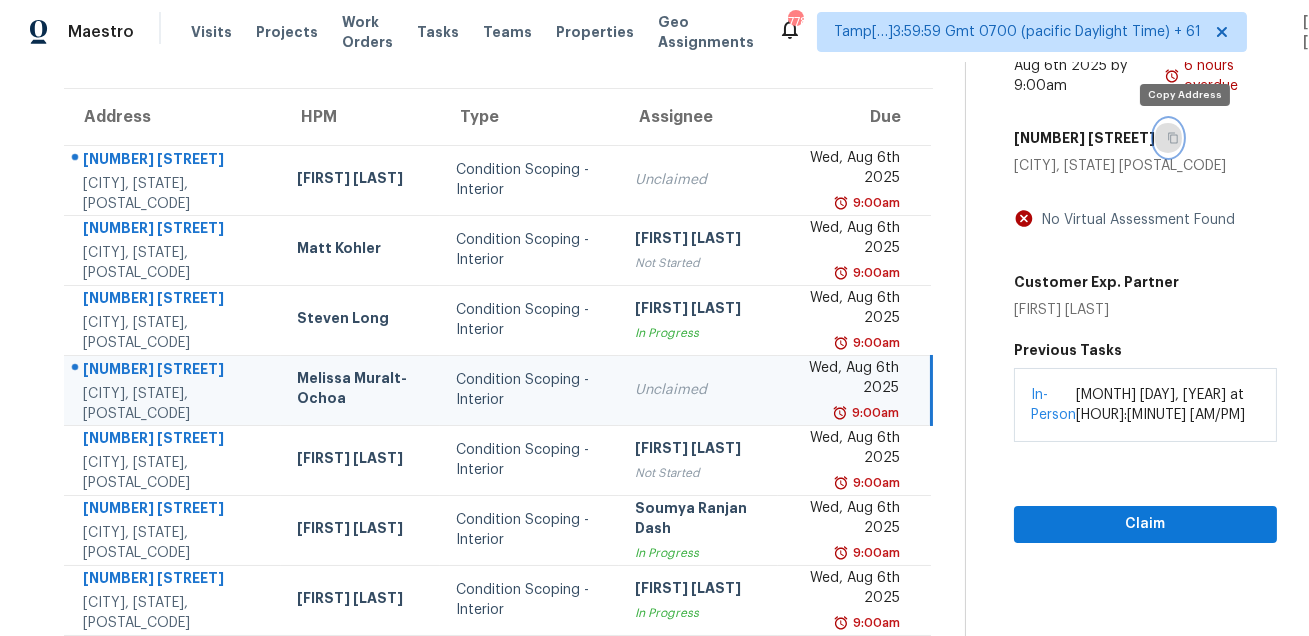click 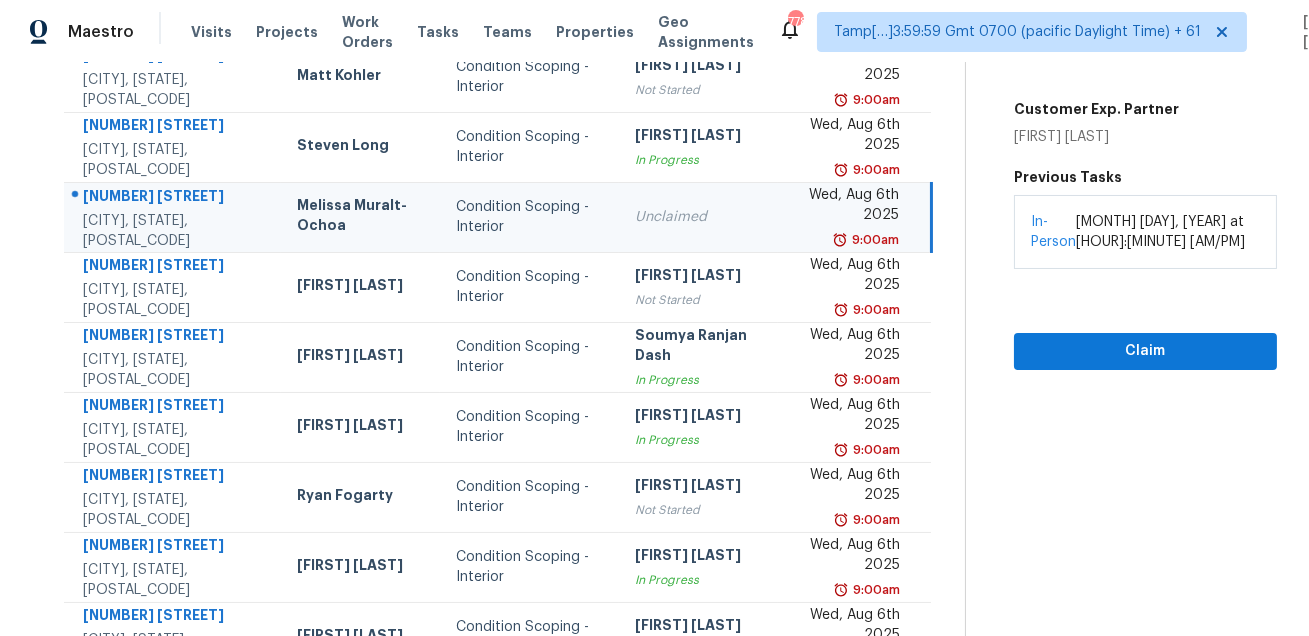 scroll, scrollTop: 405, scrollLeft: 0, axis: vertical 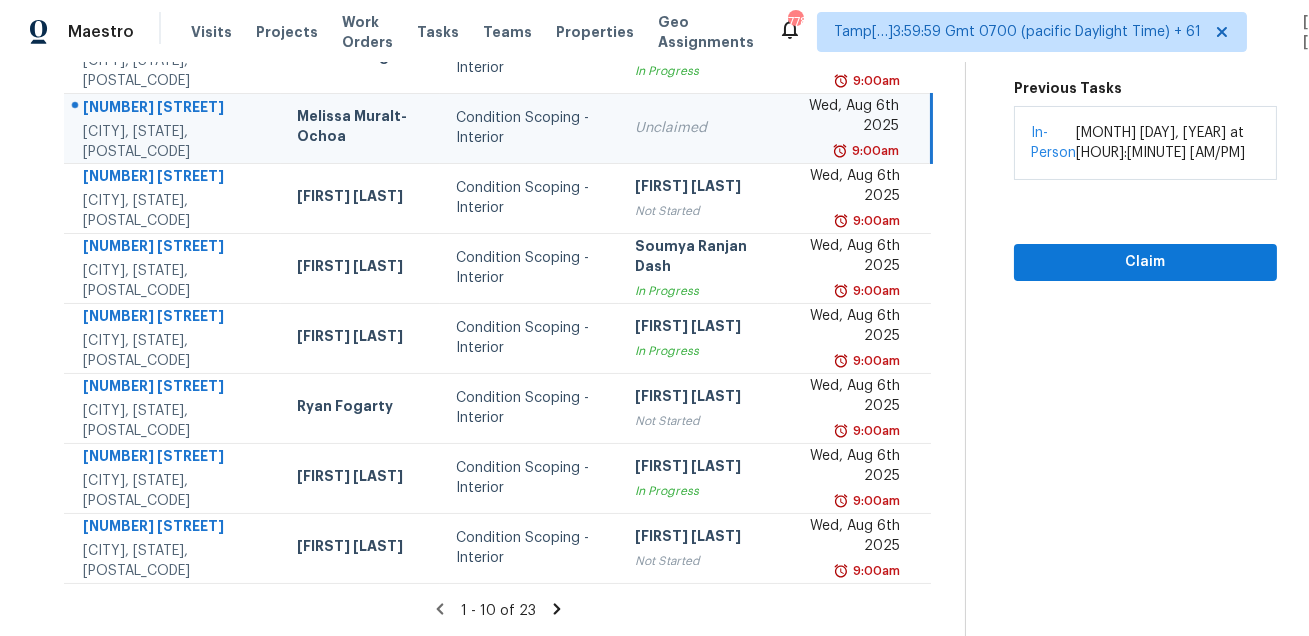 click 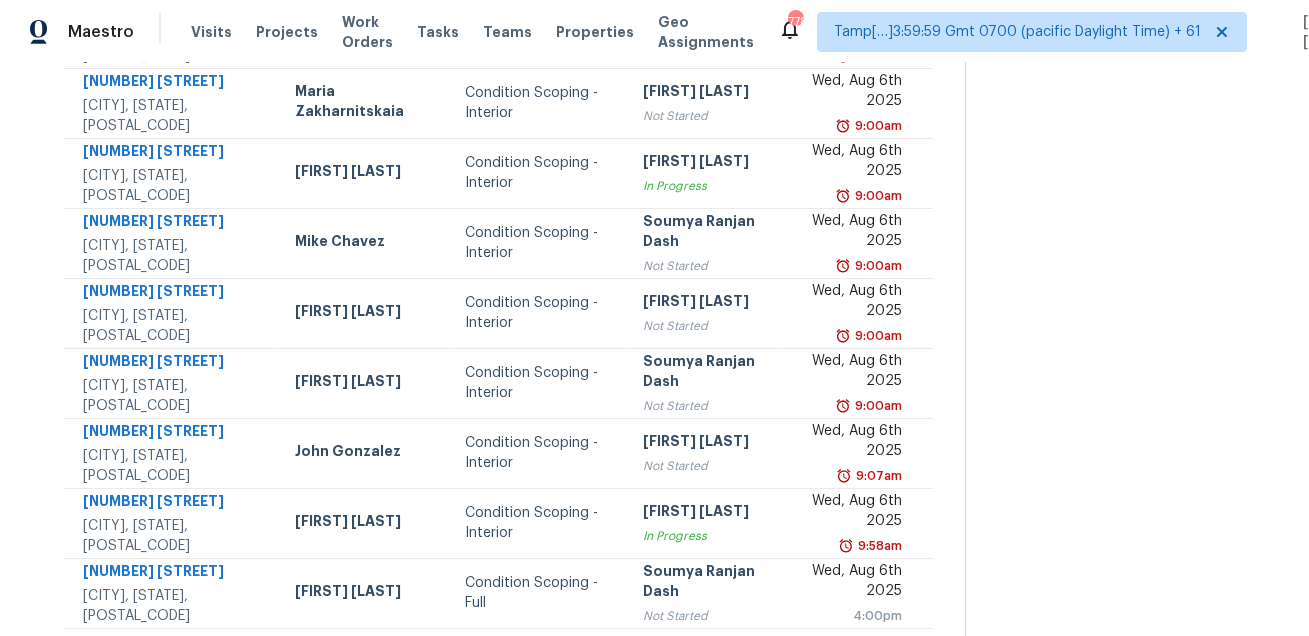 scroll, scrollTop: 422, scrollLeft: 0, axis: vertical 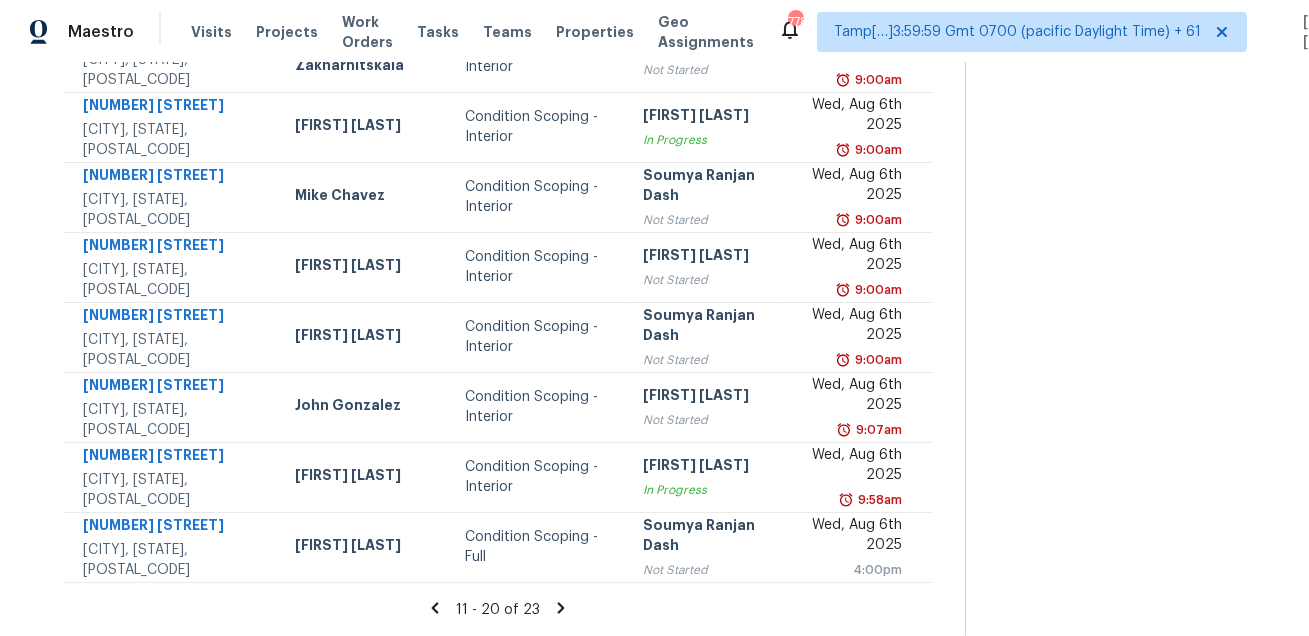 click 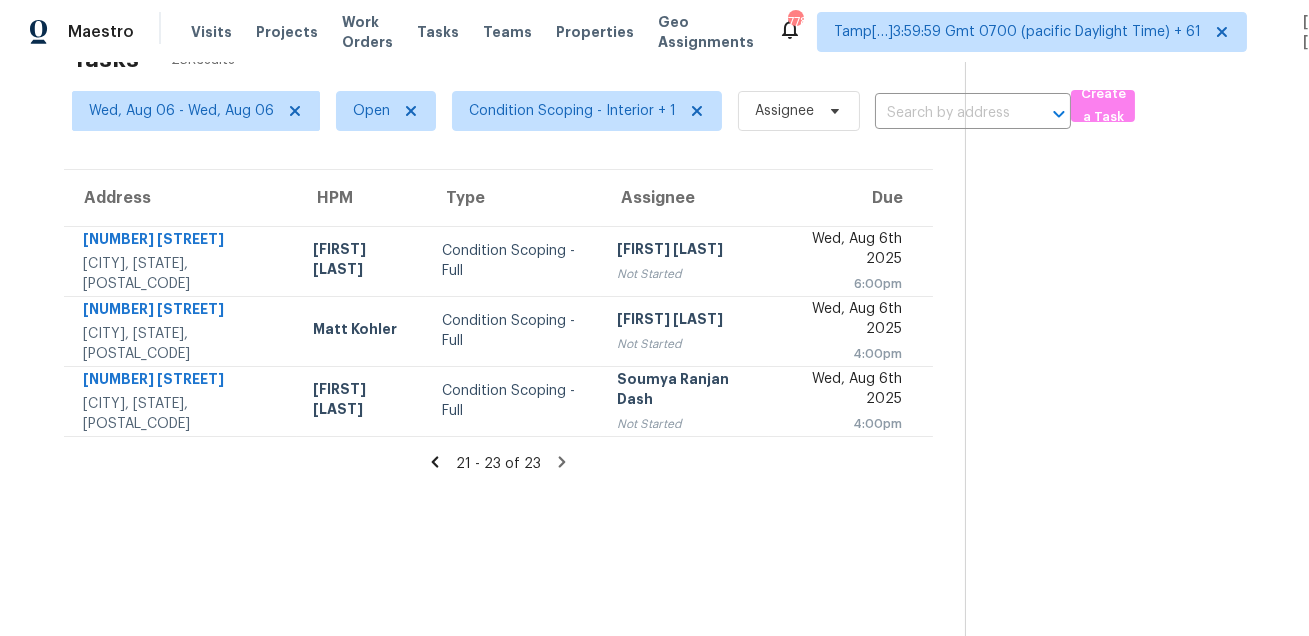 click on "Tasks 23  Results Wed, Aug 06 - Wed, Aug 06 Open Condition Scoping - Interior + 1 Assignee ​ Create a Task Address HPM Type Assignee Due 5326 W New Shadow Way   Marana, AZ, 85658 John Perkins Condition Scoping - Full Salma Ansari Not Started Wed, Aug 6th 2025 6:00pm 4201 Grimes Ave N   Robbinsdale, MN, 55422 Matt Kohler Condition Scoping - Full Salma Ansari Not Started Wed, Aug 6th 2025 4:00pm 1509 Meadow Creek Dr   Princeton, TX, 75407 Alicia Anices Condition Scoping - Full Soumya Ranjan Dash Not Started Wed, Aug 6th 2025 4:00pm 21 - 23 of 23" at bounding box center [498, 335] 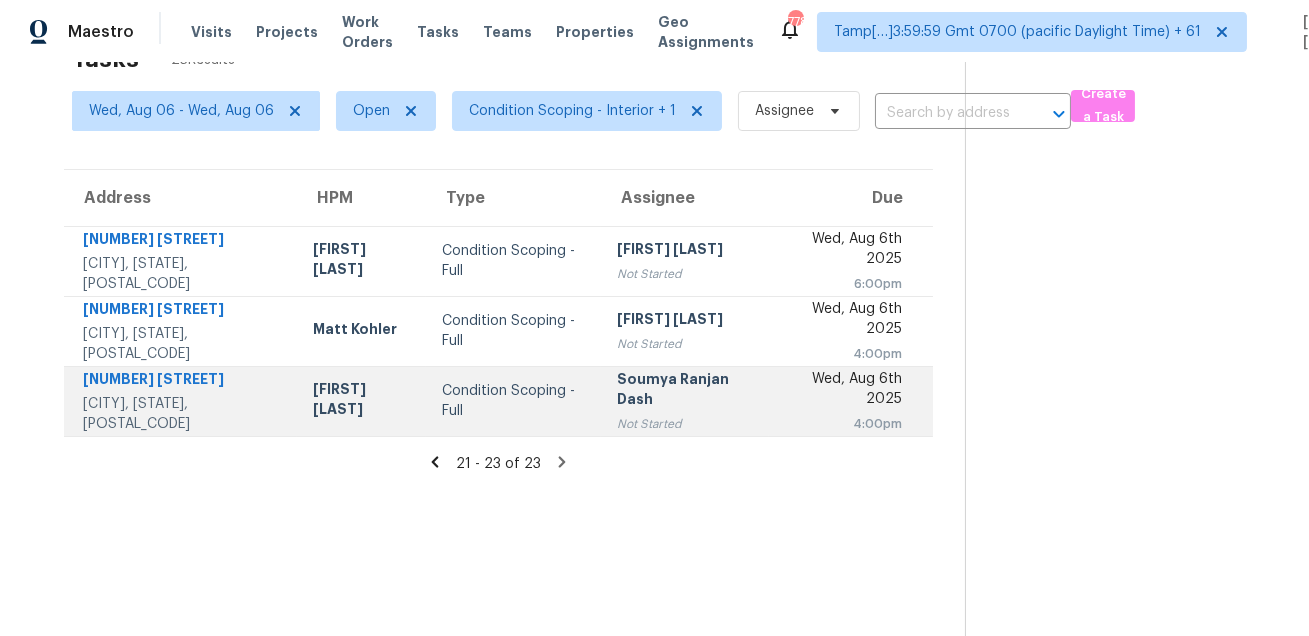 scroll, scrollTop: 0, scrollLeft: 0, axis: both 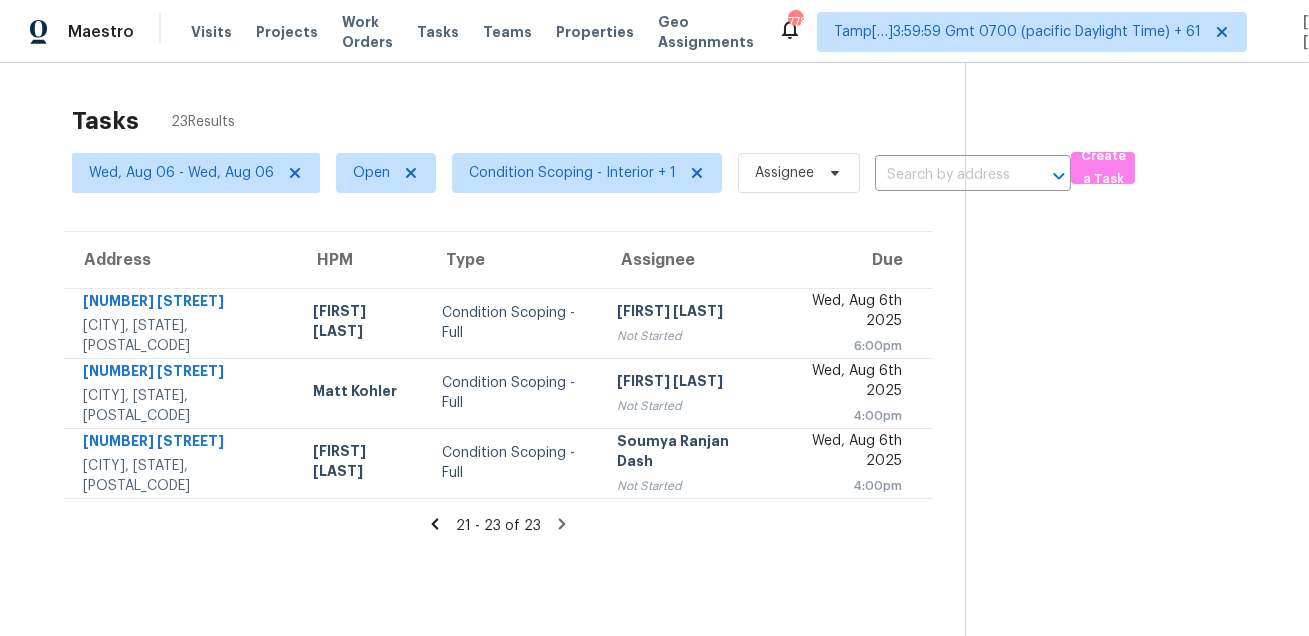click on "Tasks 23  Results" at bounding box center (518, 121) 